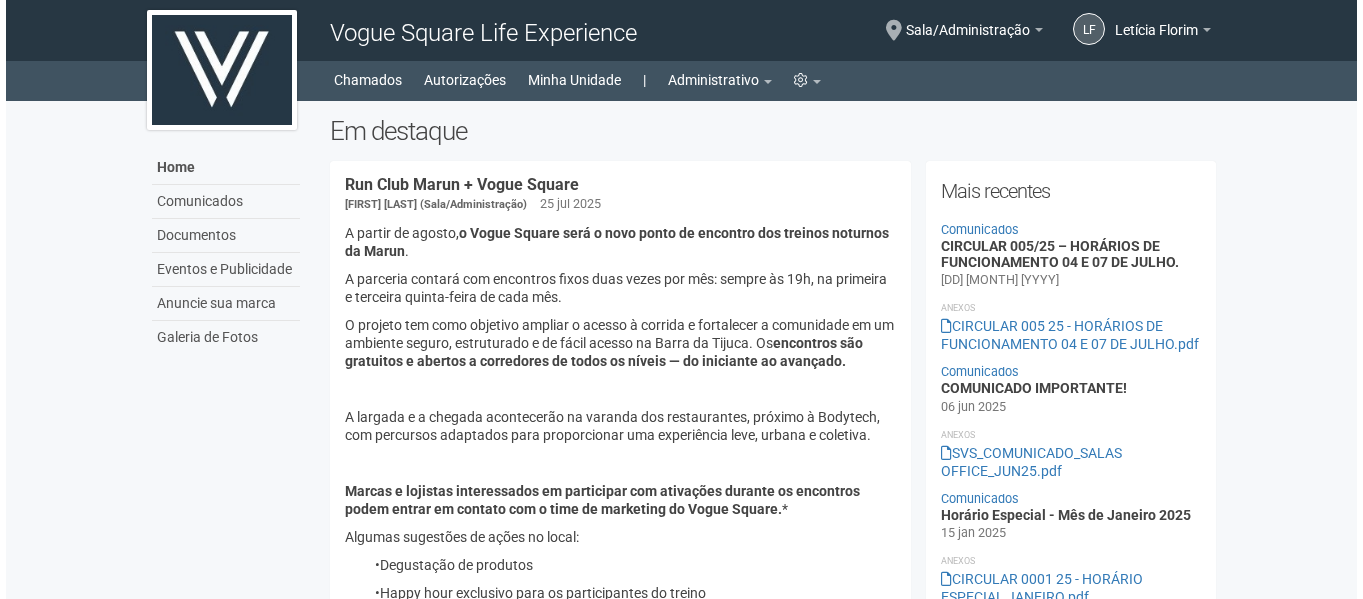 scroll, scrollTop: 0, scrollLeft: 0, axis: both 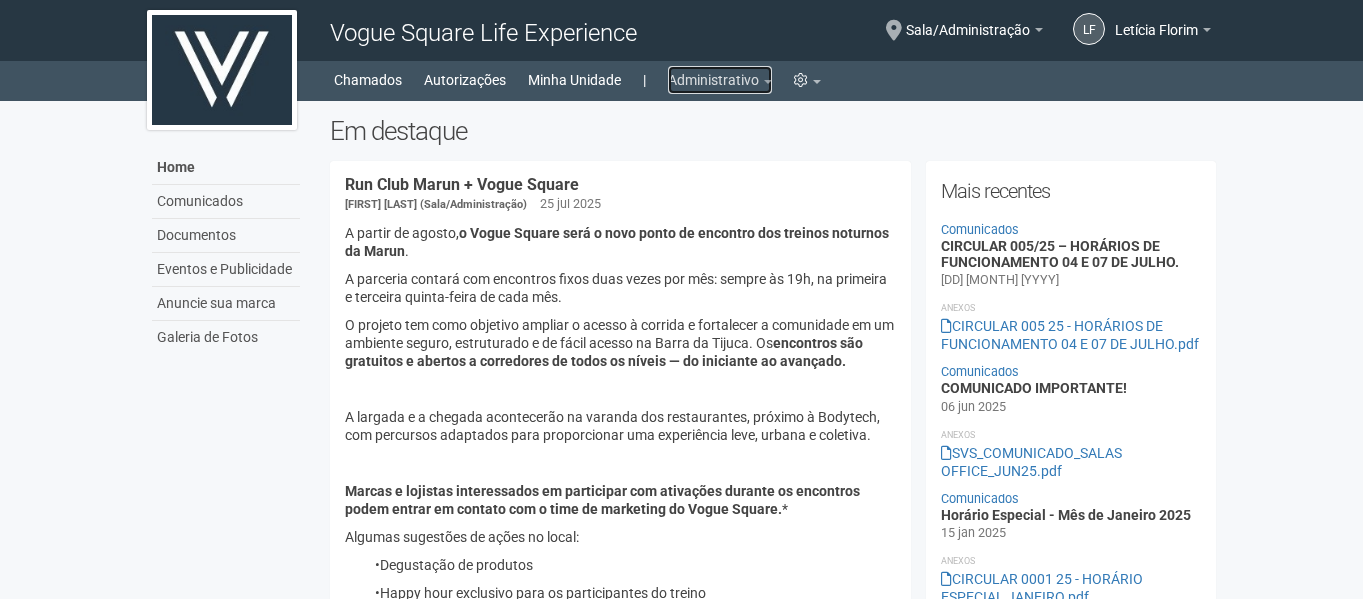 click on "Administrativo" at bounding box center [720, 80] 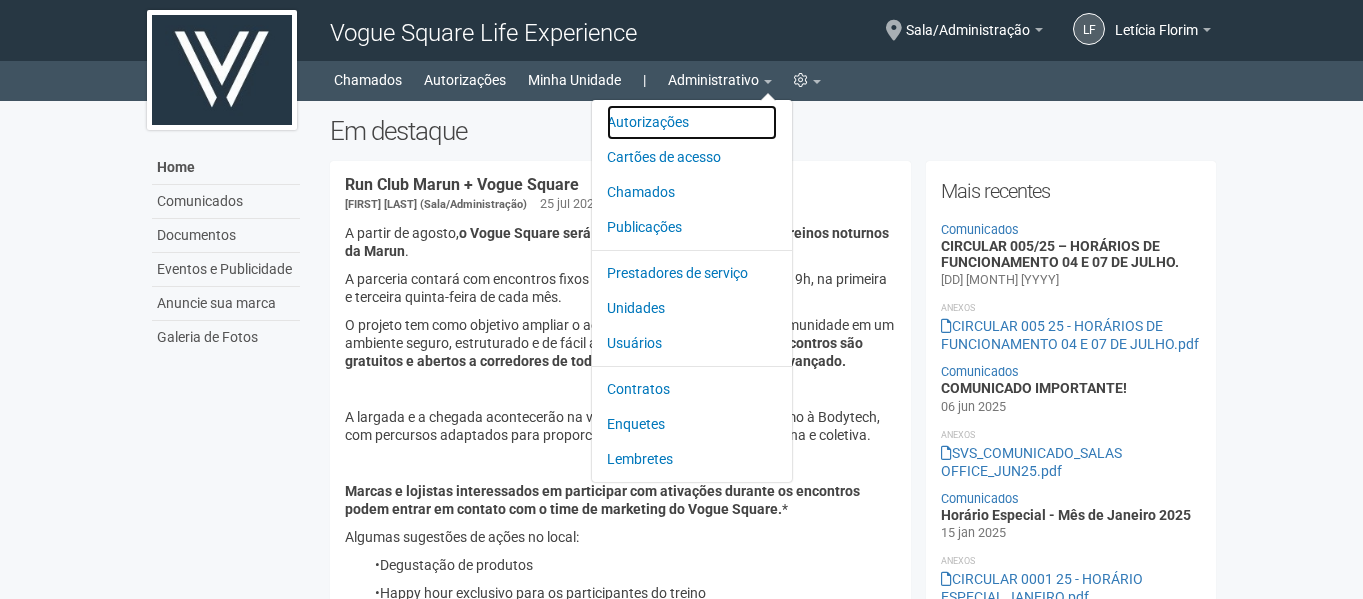 click on "Autorizações" at bounding box center [692, 122] 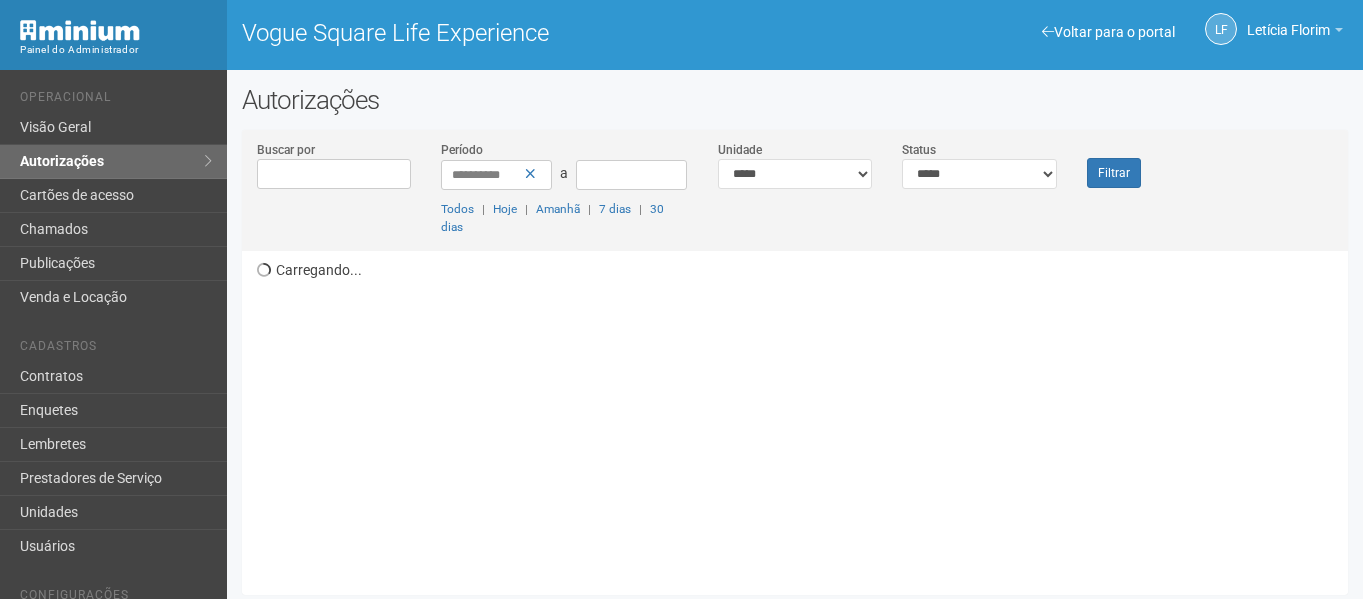 scroll, scrollTop: 0, scrollLeft: 0, axis: both 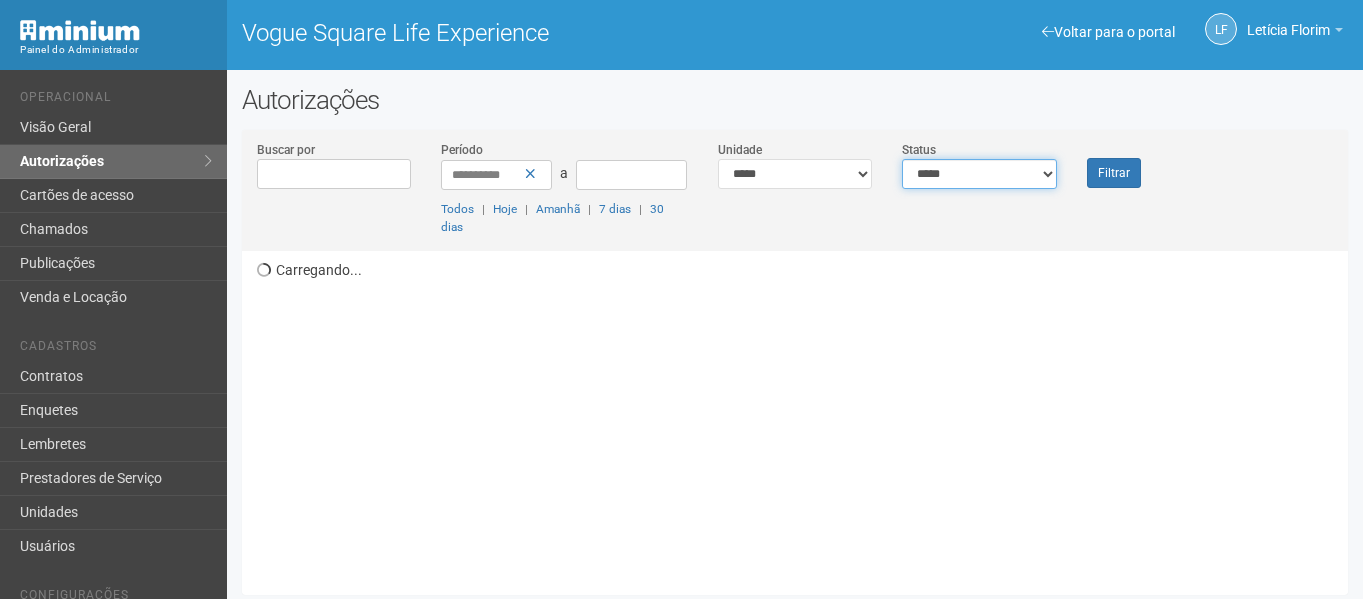 click on "**********" at bounding box center [979, 174] 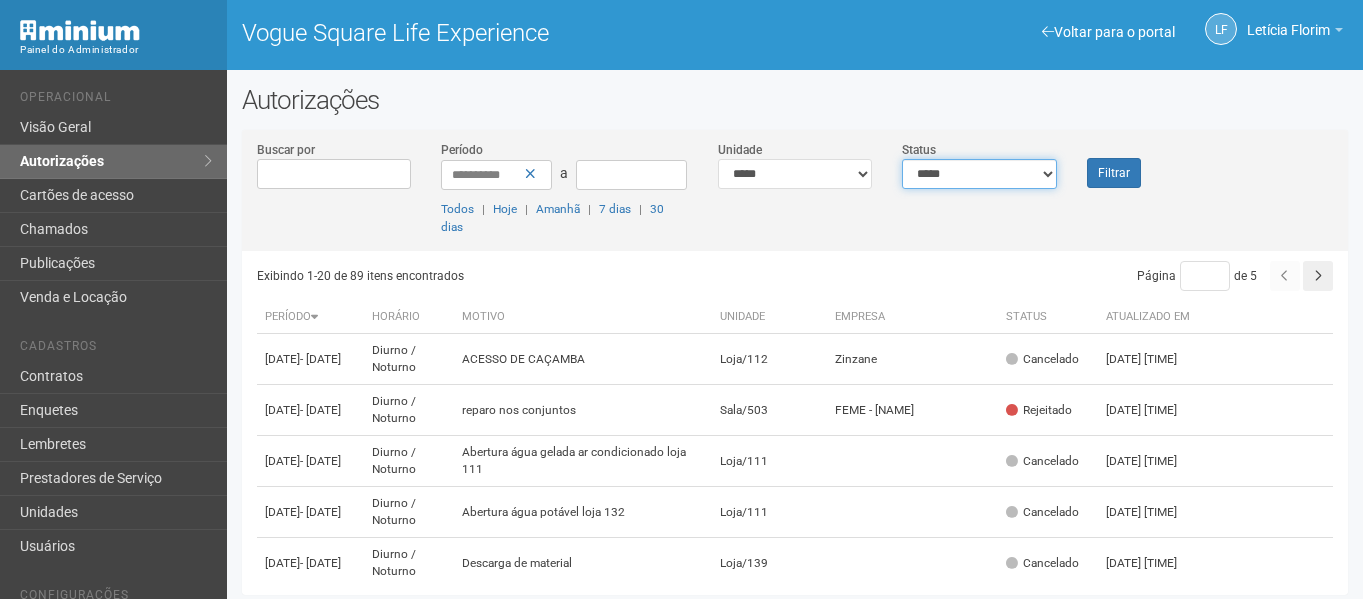 select on "*" 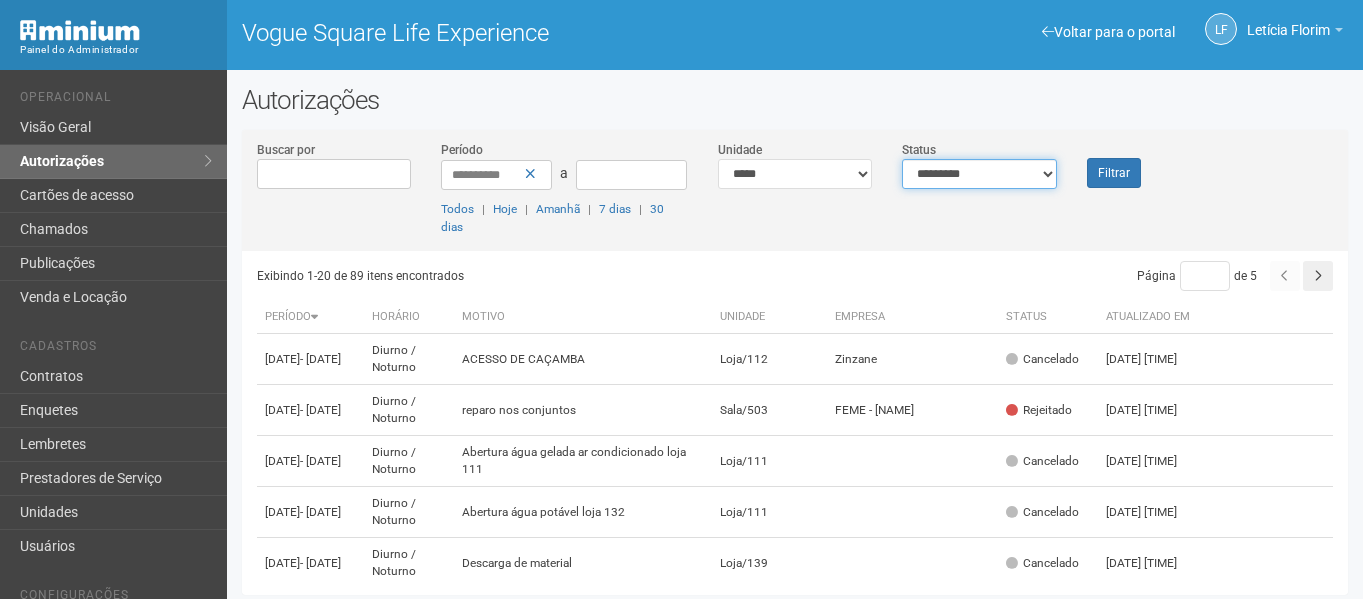 click on "**********" at bounding box center (979, 174) 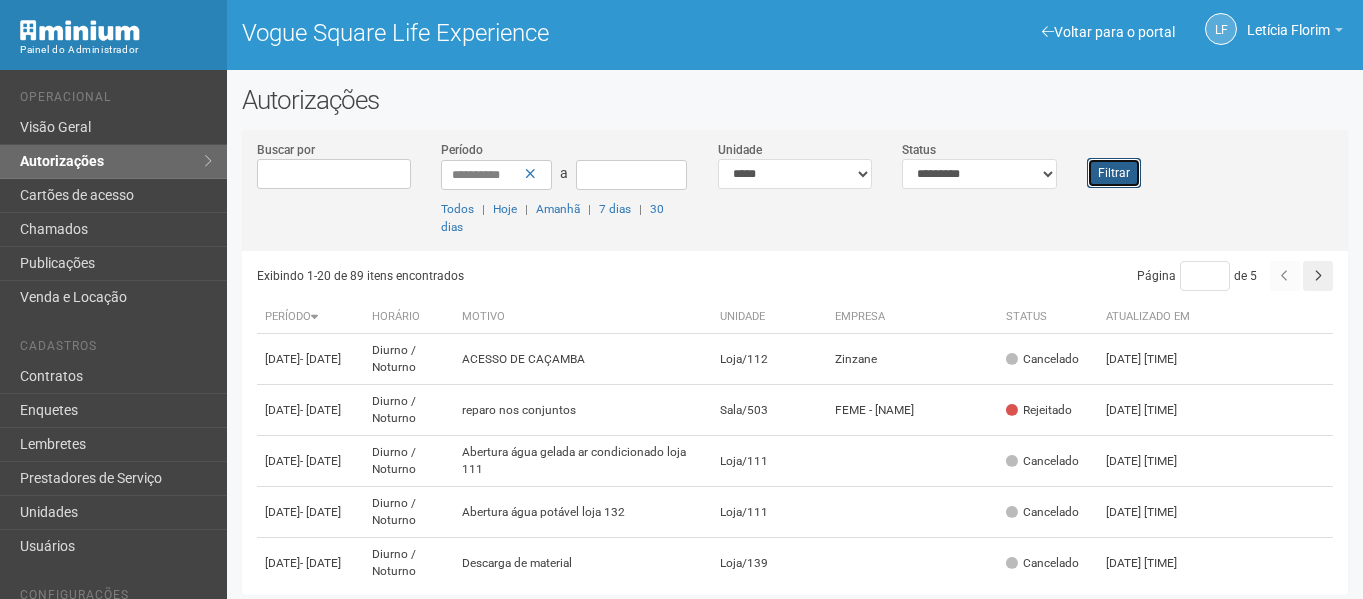 click on "Filtrar" at bounding box center (1114, 173) 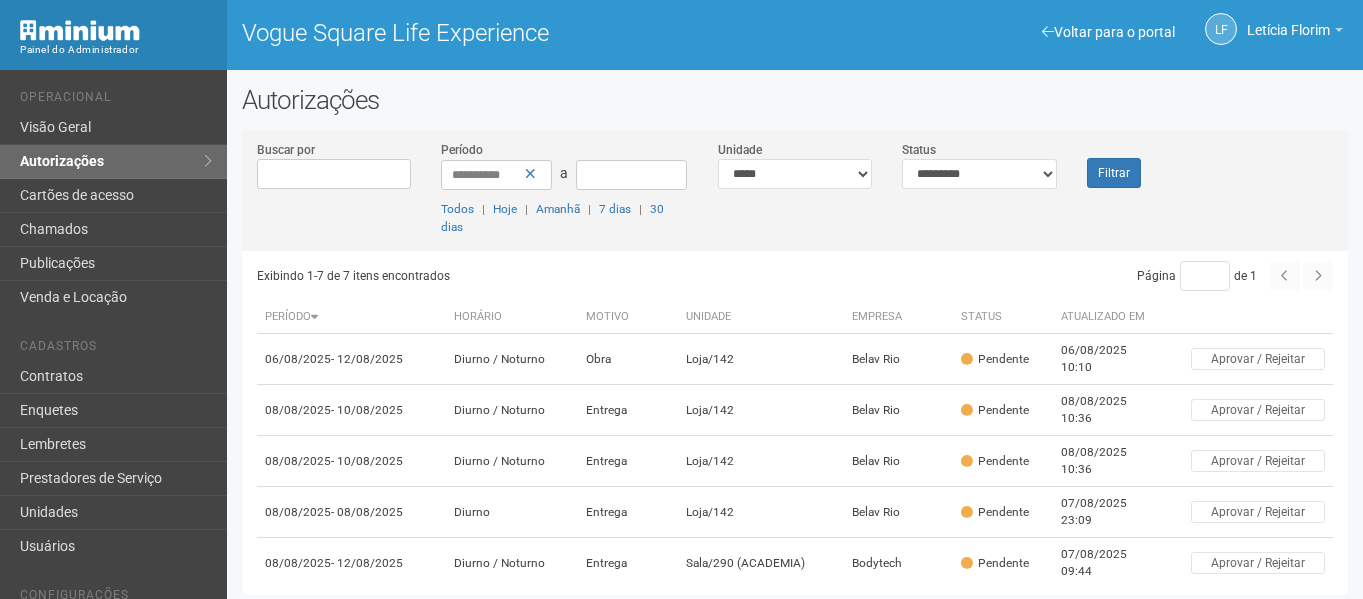 scroll, scrollTop: 0, scrollLeft: 0, axis: both 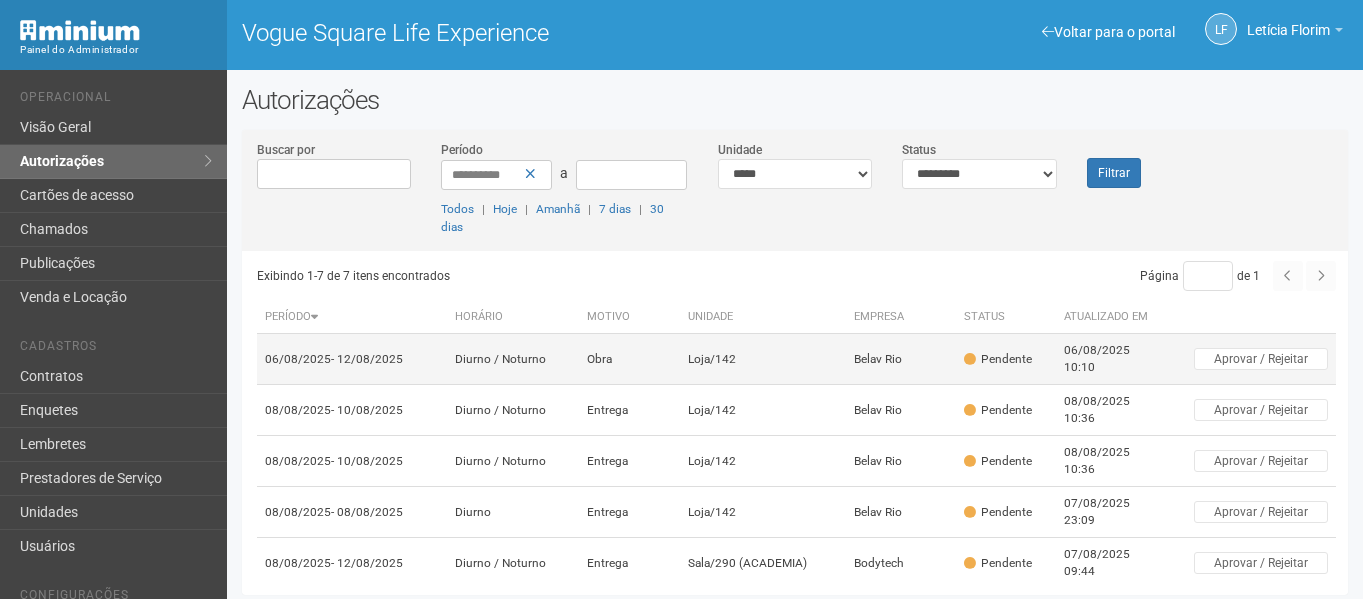 click on "Loja/142" at bounding box center (763, 359) 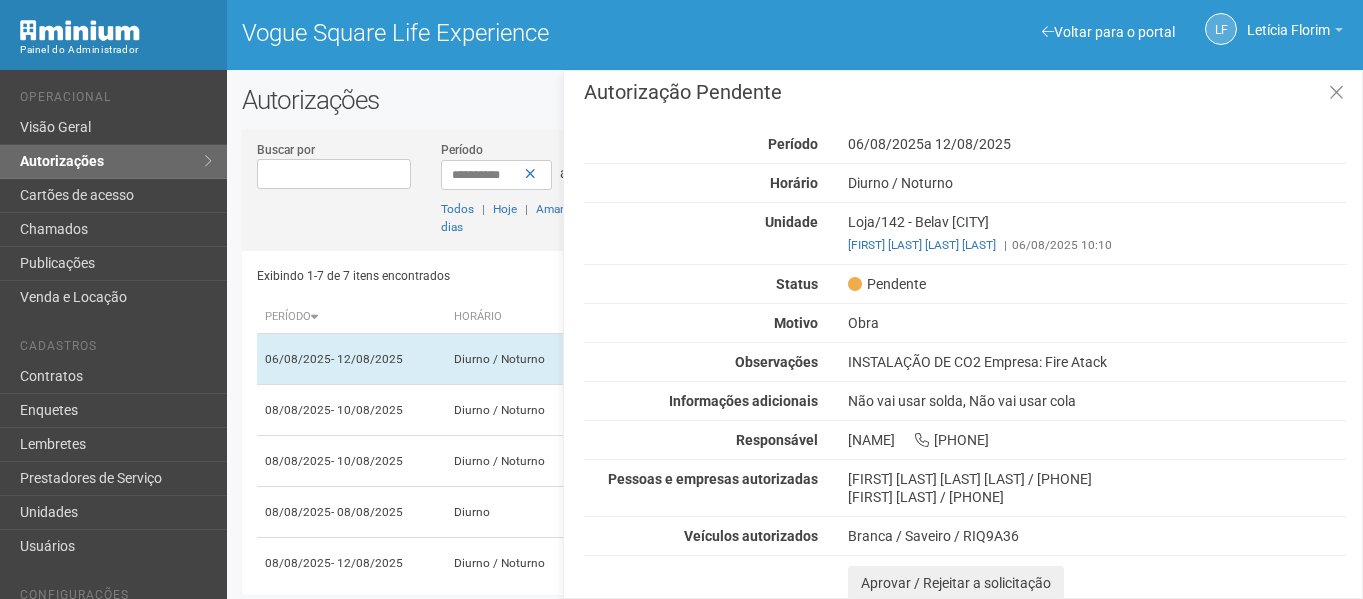 scroll, scrollTop: 11, scrollLeft: 0, axis: vertical 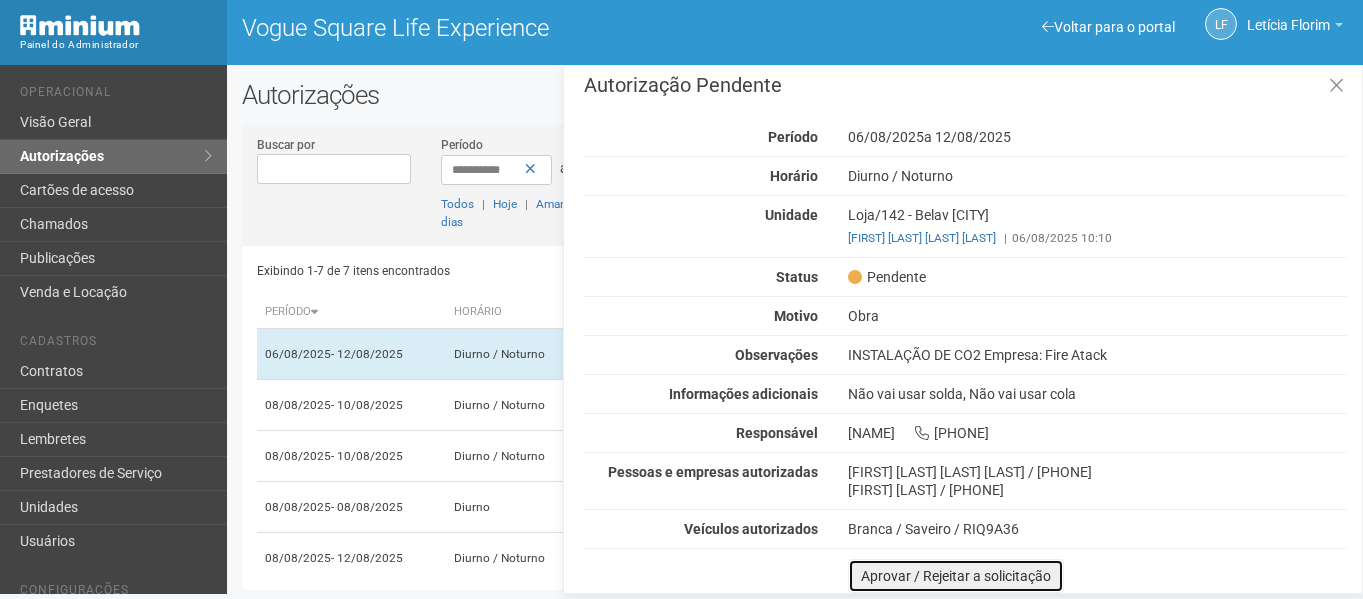 click on "Aprovar / Rejeitar a solicitação" at bounding box center (956, 576) 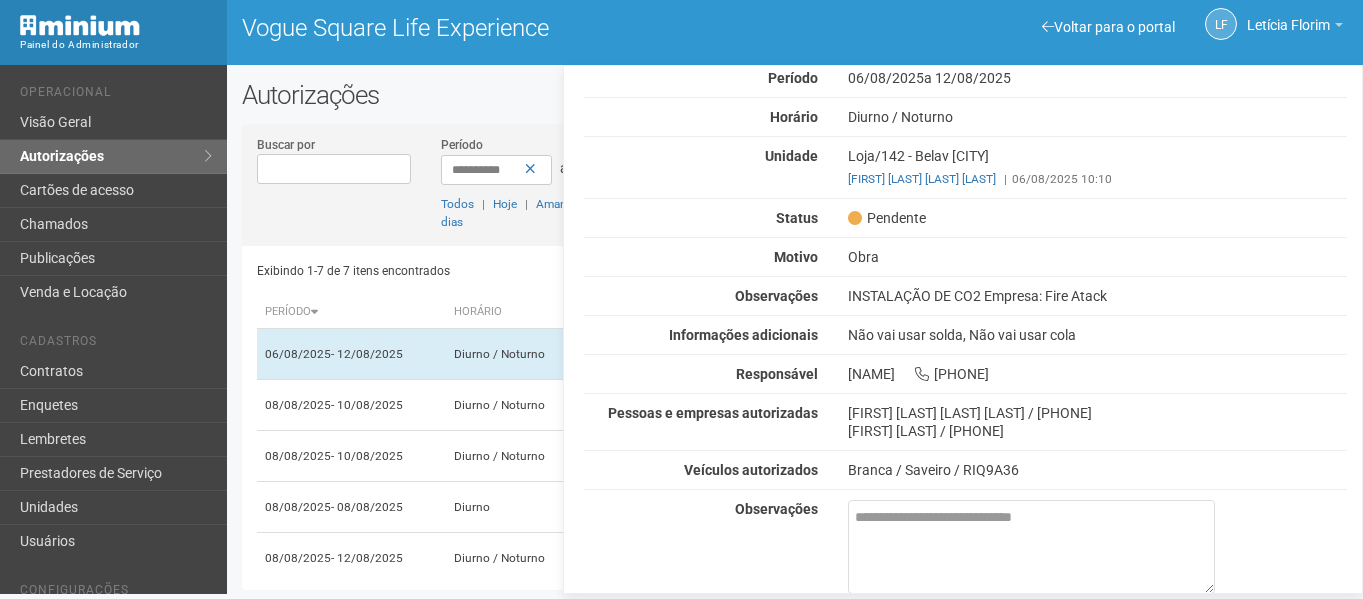 scroll, scrollTop: 154, scrollLeft: 0, axis: vertical 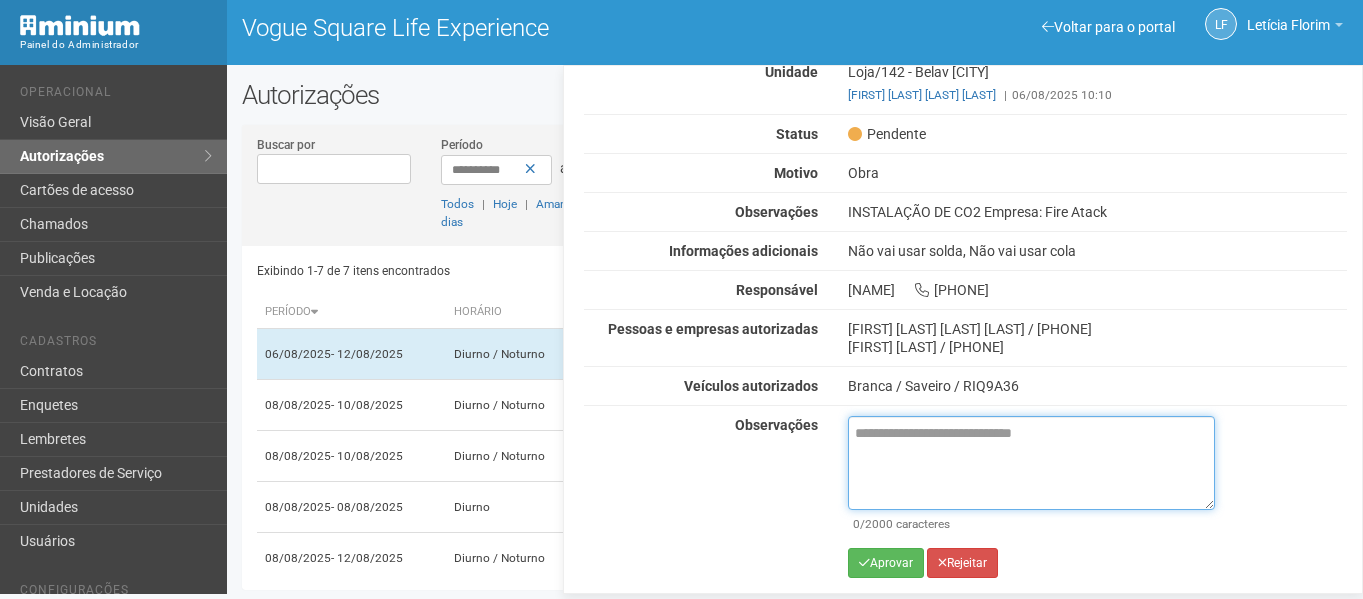 drag, startPoint x: 979, startPoint y: 471, endPoint x: 978, endPoint y: 455, distance: 16.03122 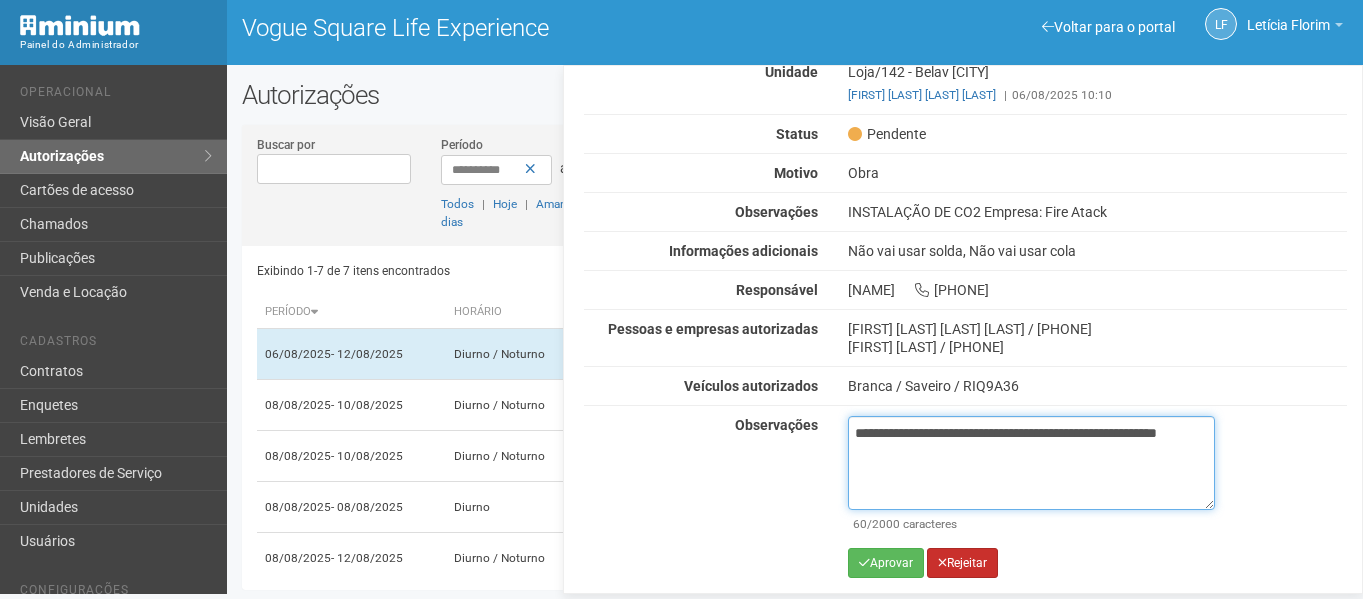 type on "**********" 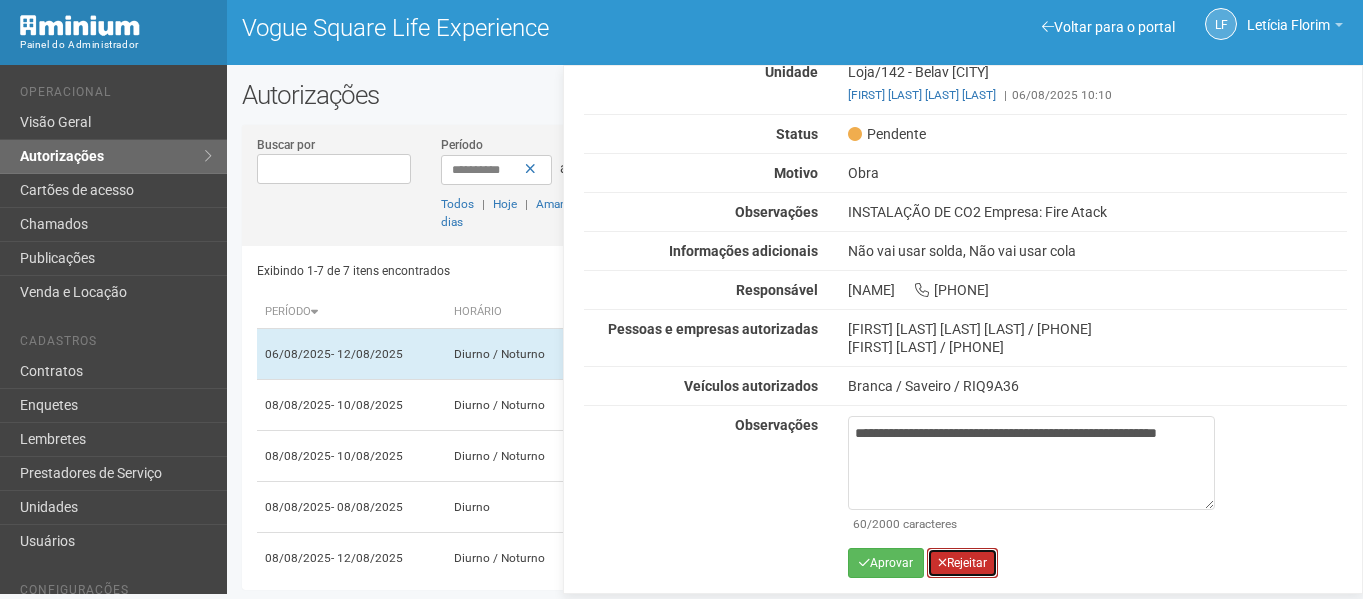 click on "Rejeitar" at bounding box center [962, 563] 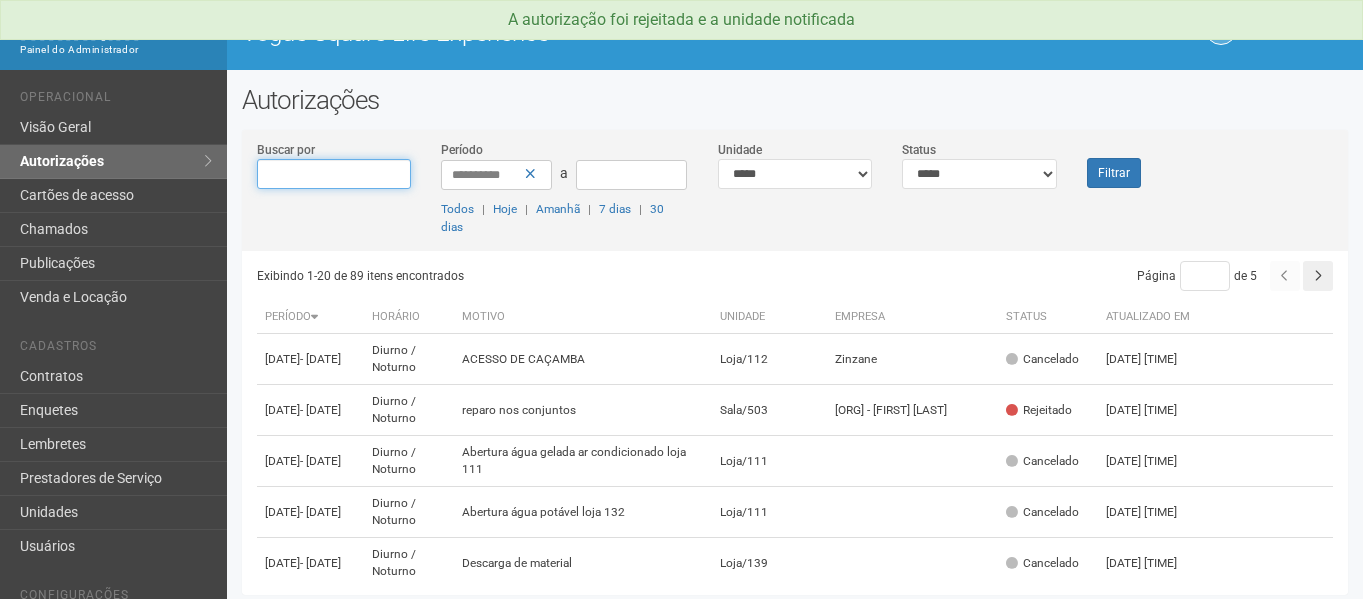 scroll, scrollTop: 0, scrollLeft: 0, axis: both 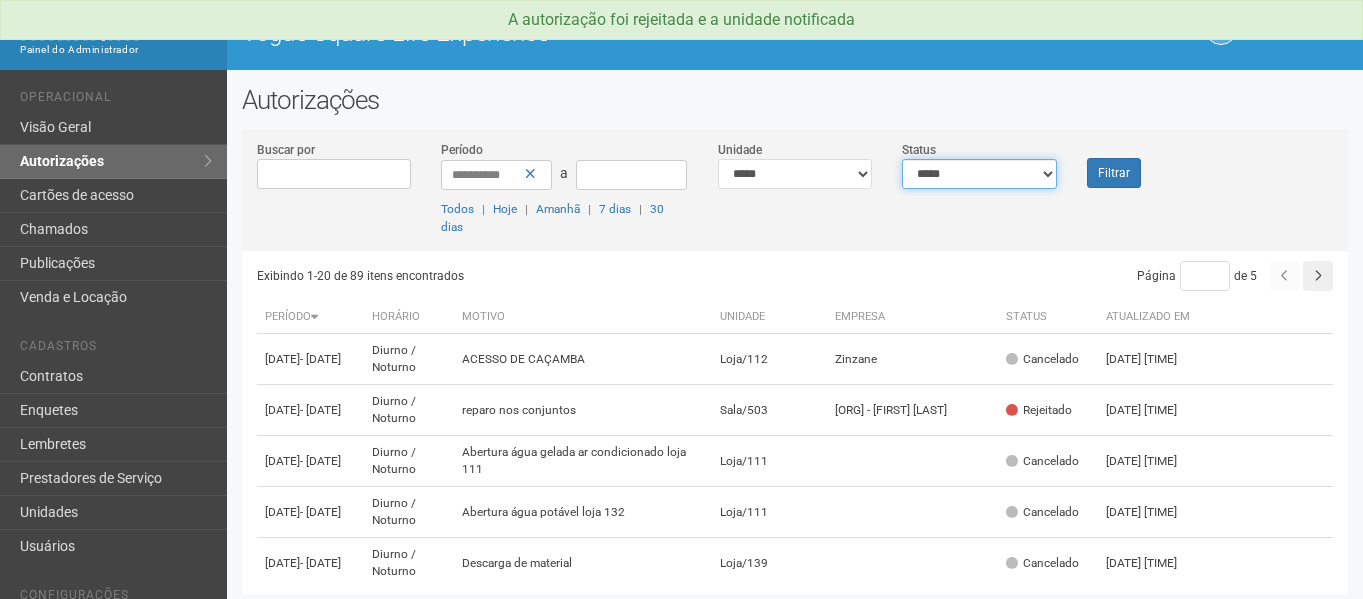 click on "**********" at bounding box center [979, 174] 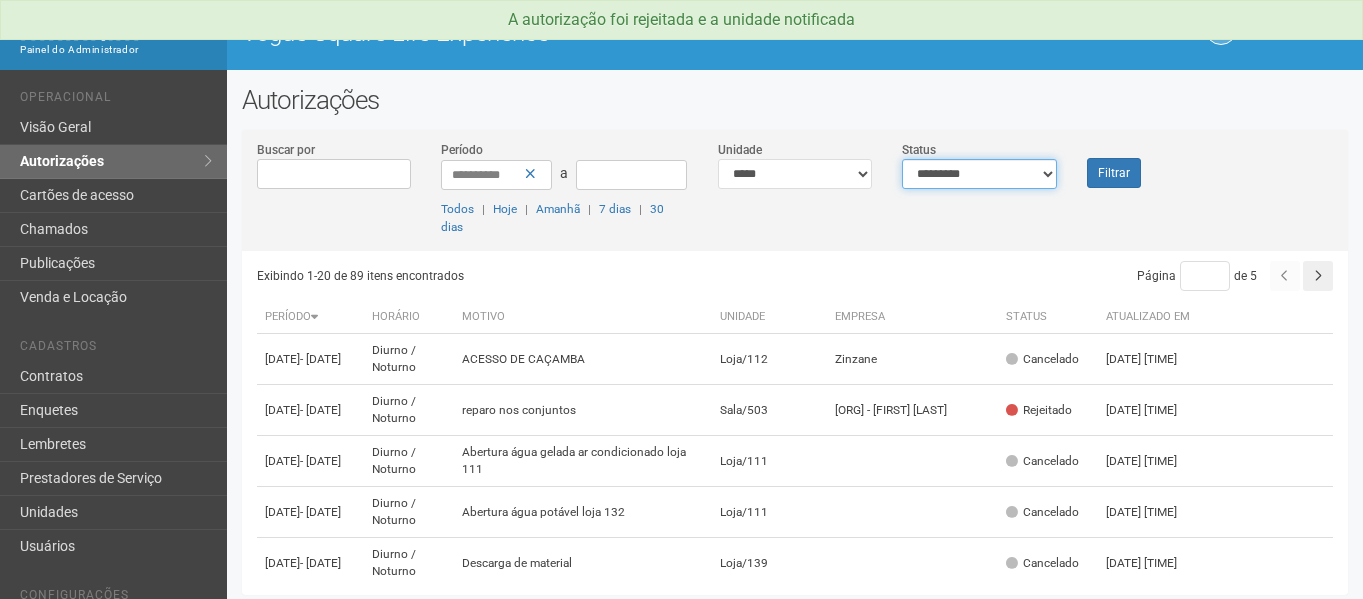 click on "**********" at bounding box center [979, 174] 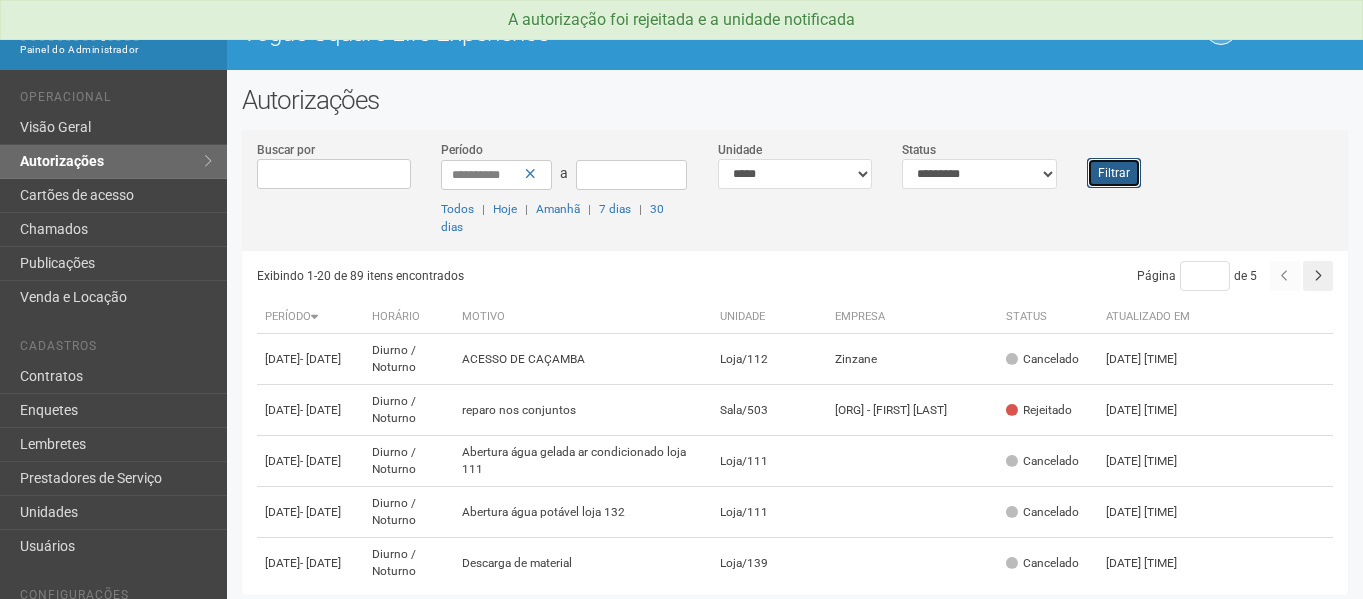 click on "Filtrar" at bounding box center (1114, 173) 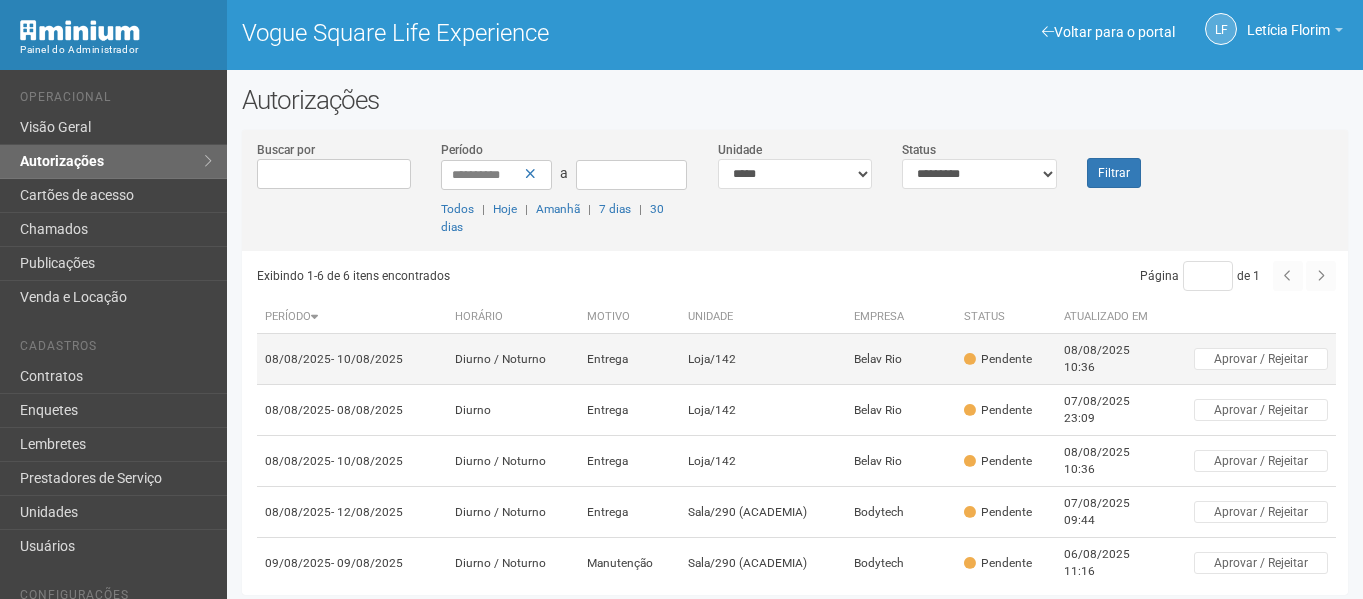scroll, scrollTop: 0, scrollLeft: 0, axis: both 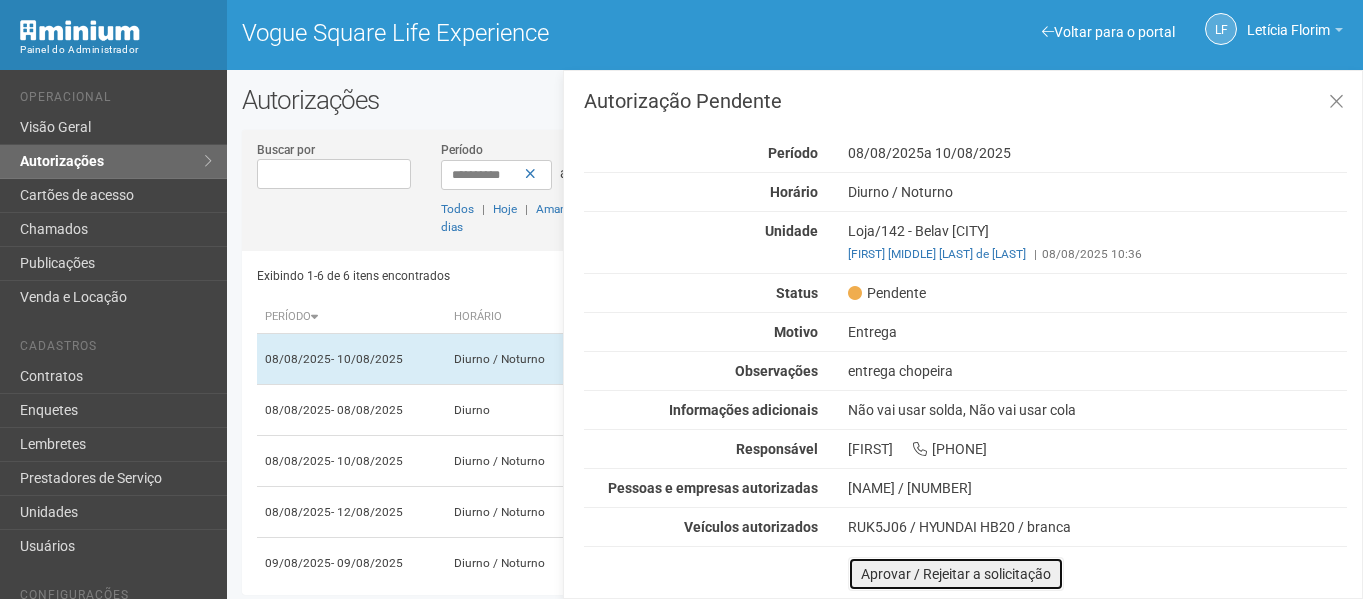 click on "Aprovar / Rejeitar a solicitação" at bounding box center [956, 574] 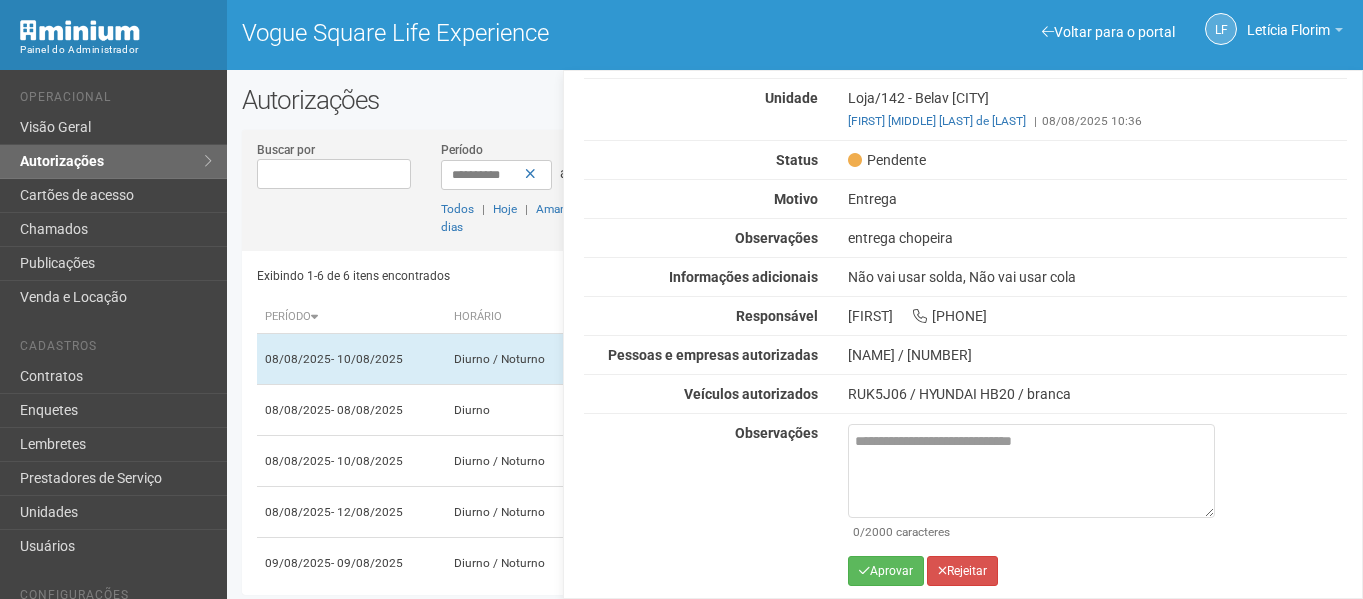 scroll, scrollTop: 136, scrollLeft: 0, axis: vertical 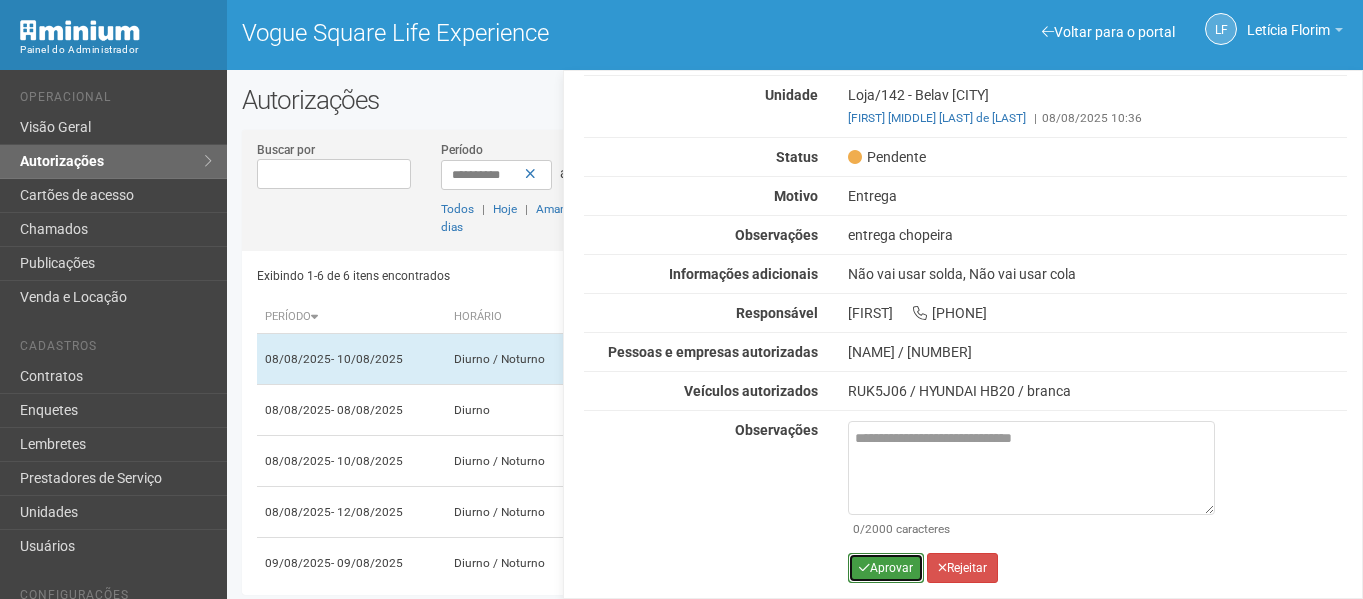 click at bounding box center (864, 568) 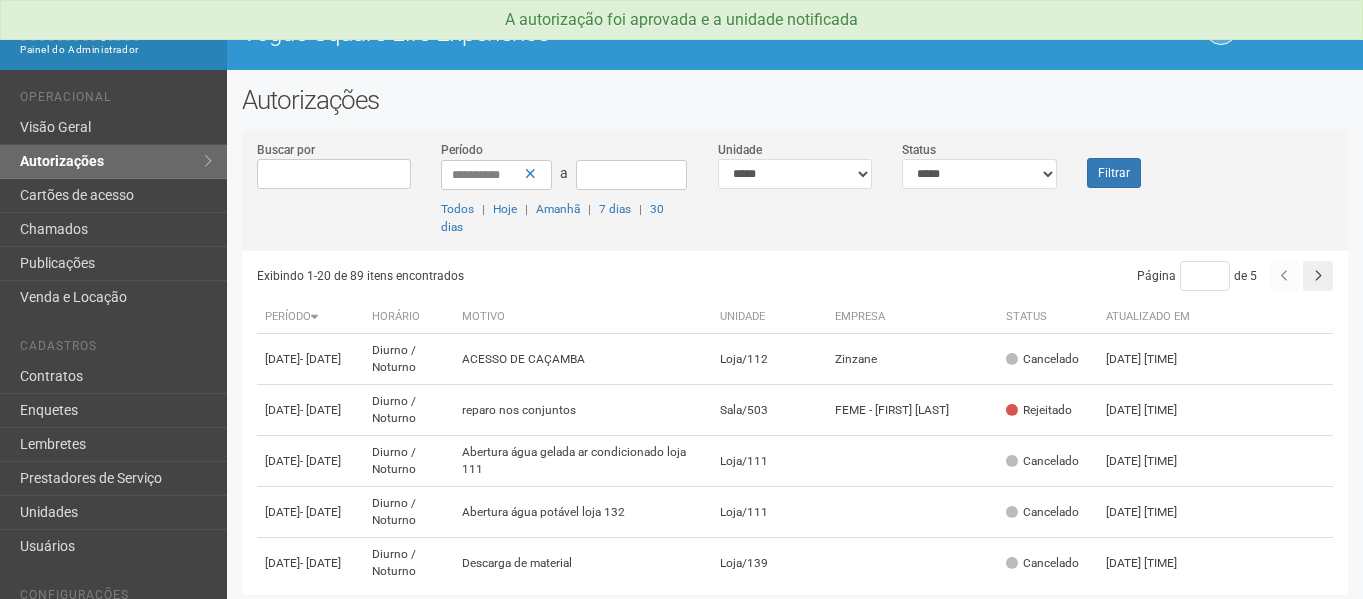 scroll, scrollTop: 0, scrollLeft: 0, axis: both 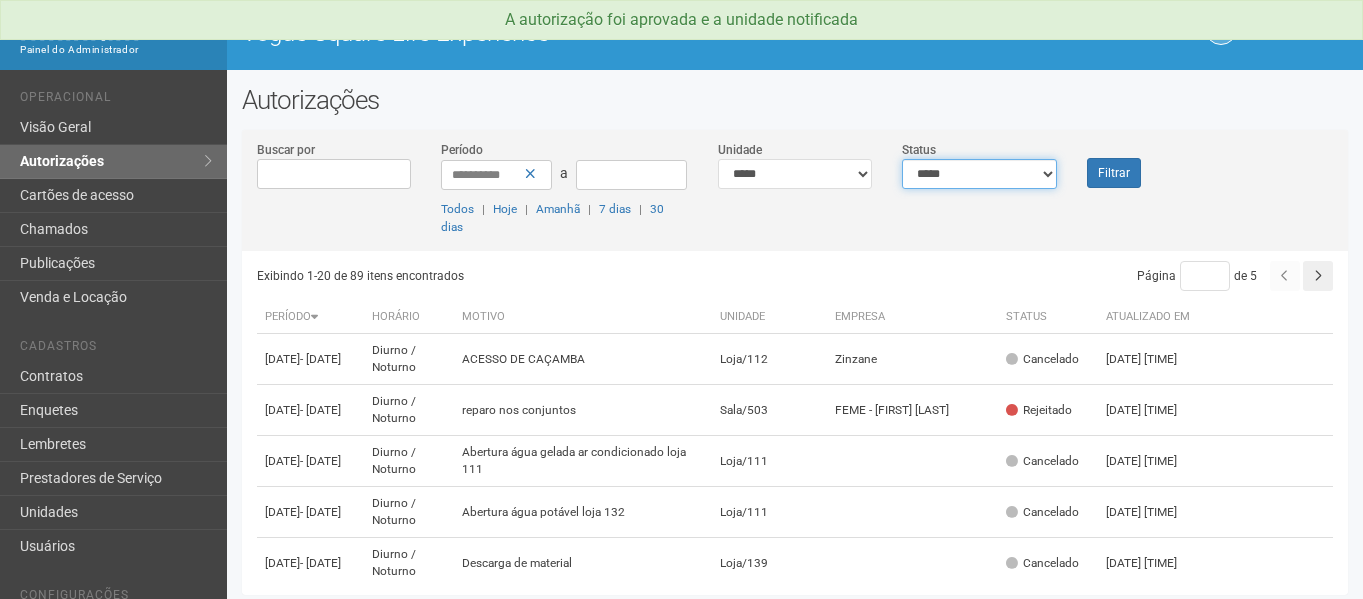 click on "**********" at bounding box center [979, 174] 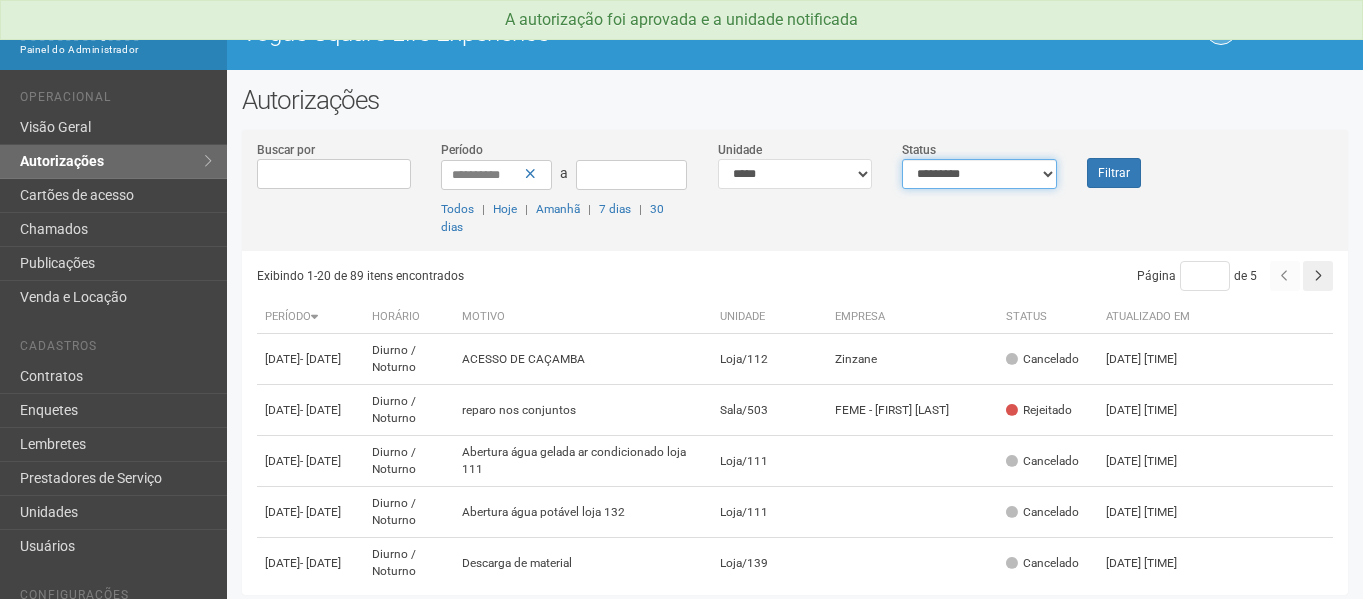 click on "**********" at bounding box center (979, 174) 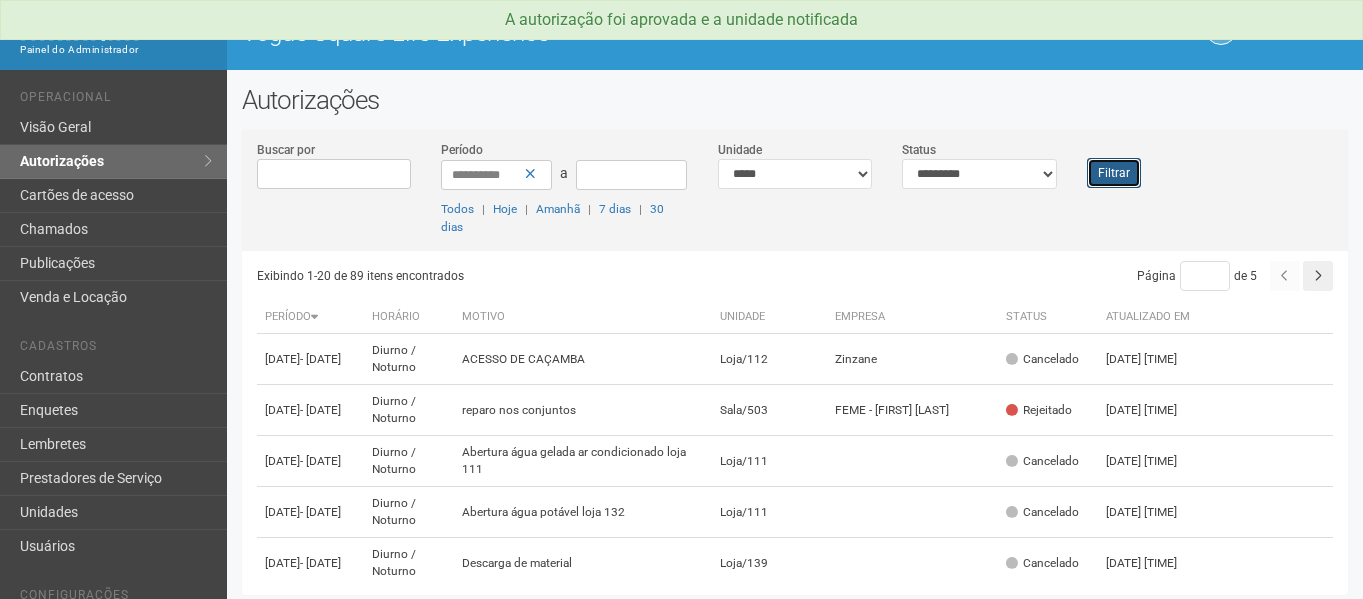 click on "Filtrar" at bounding box center [1114, 173] 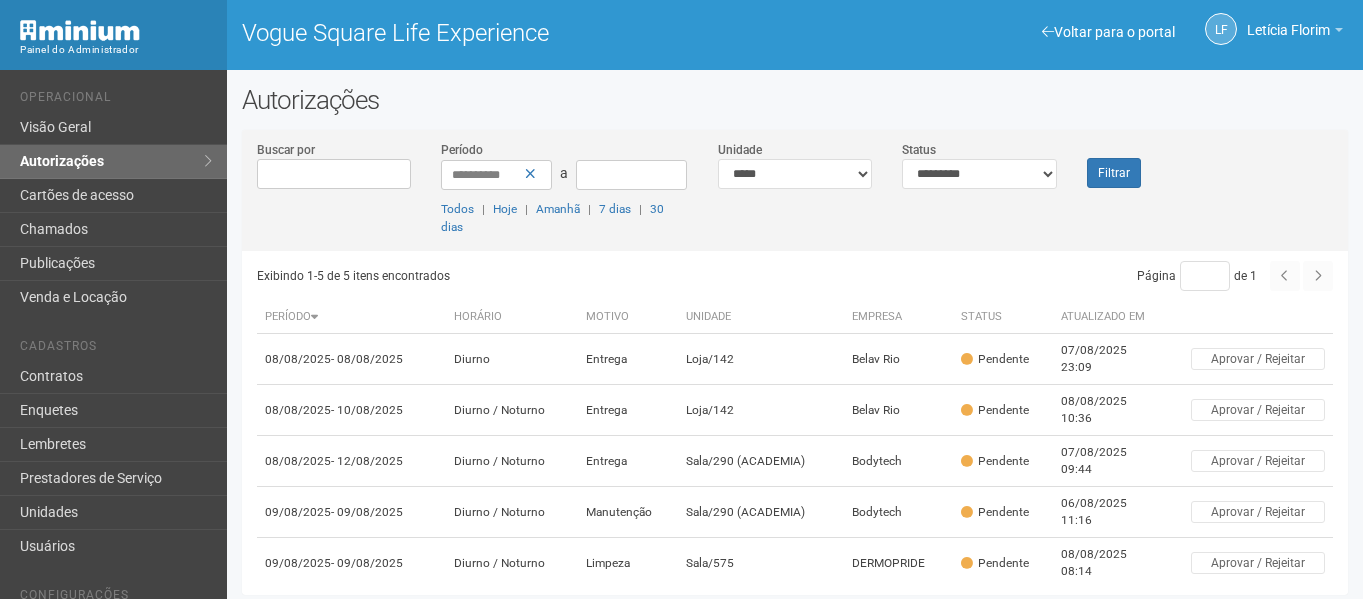 scroll, scrollTop: 0, scrollLeft: 0, axis: both 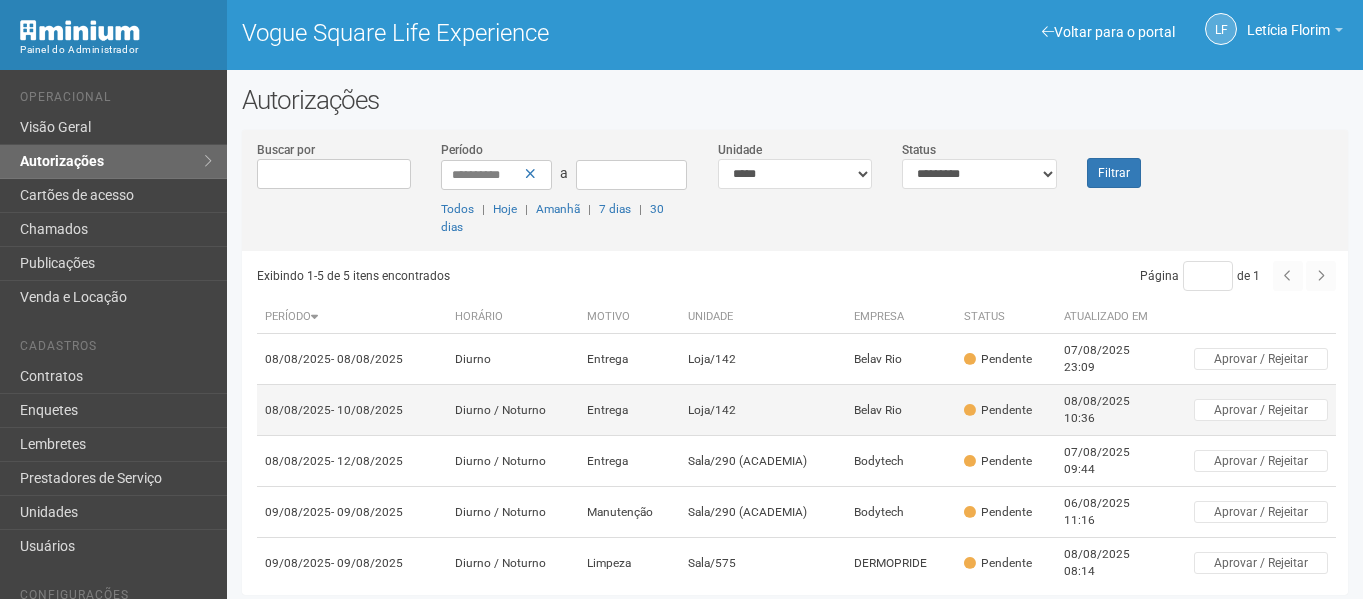 click on "Loja/142" at bounding box center [763, 410] 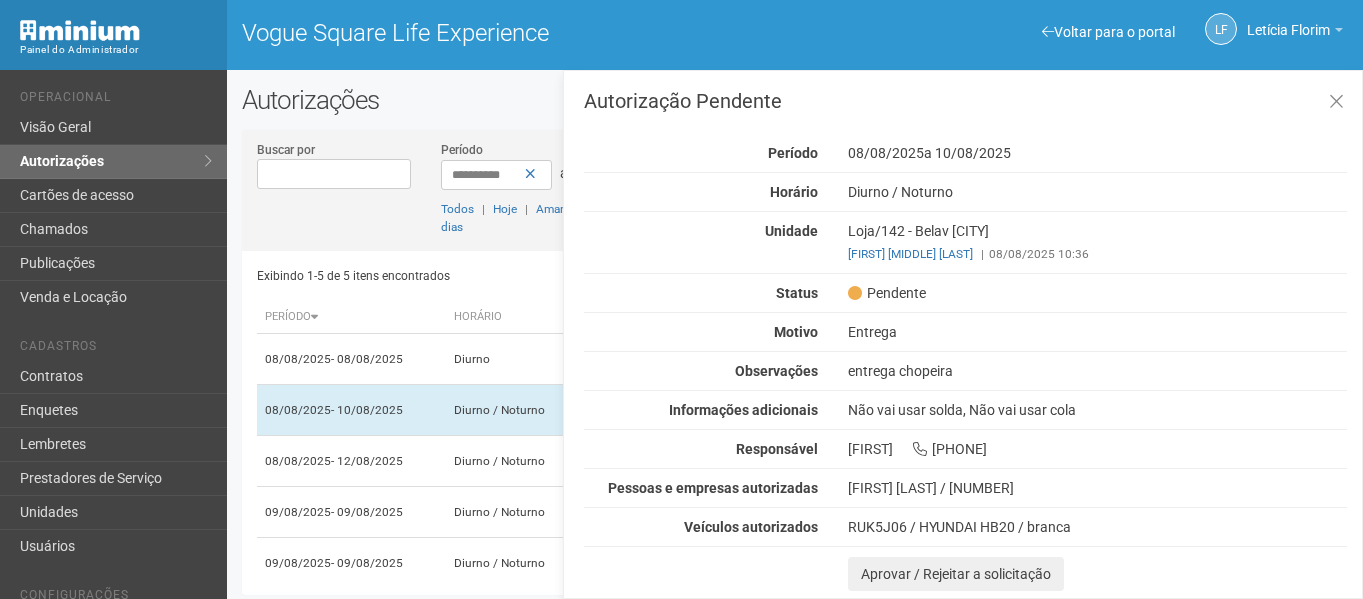 scroll, scrollTop: 5, scrollLeft: 0, axis: vertical 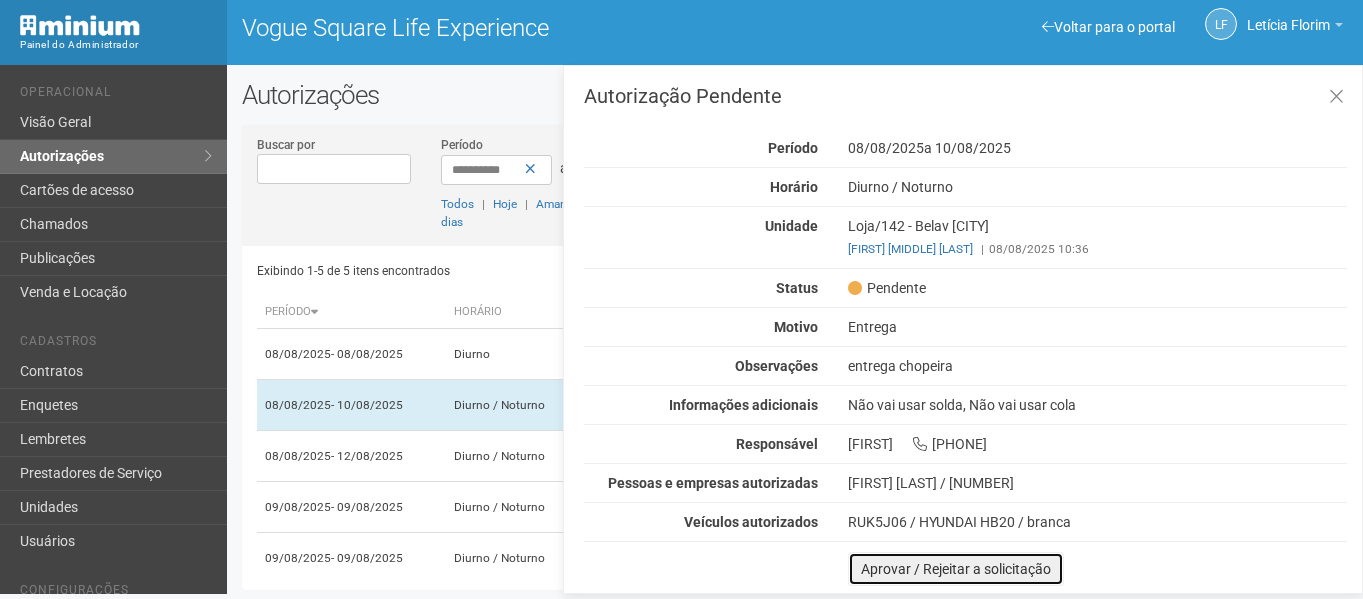 click on "Aprovar / Rejeitar a solicitação" at bounding box center [956, 569] 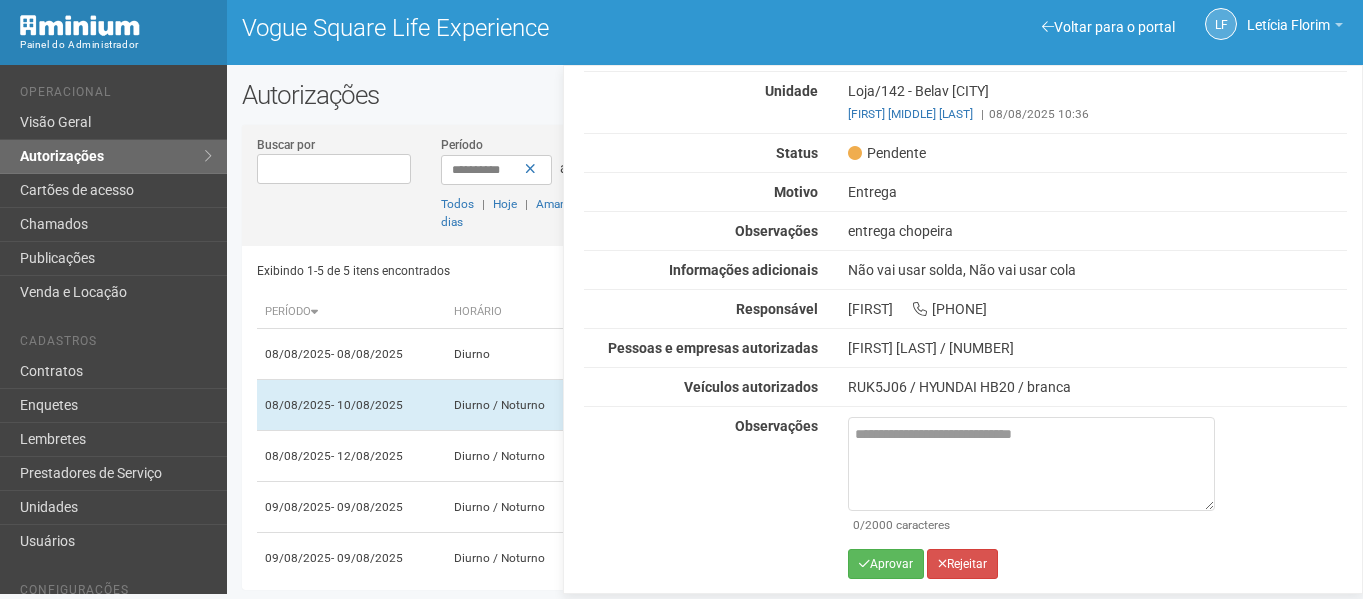 scroll, scrollTop: 136, scrollLeft: 0, axis: vertical 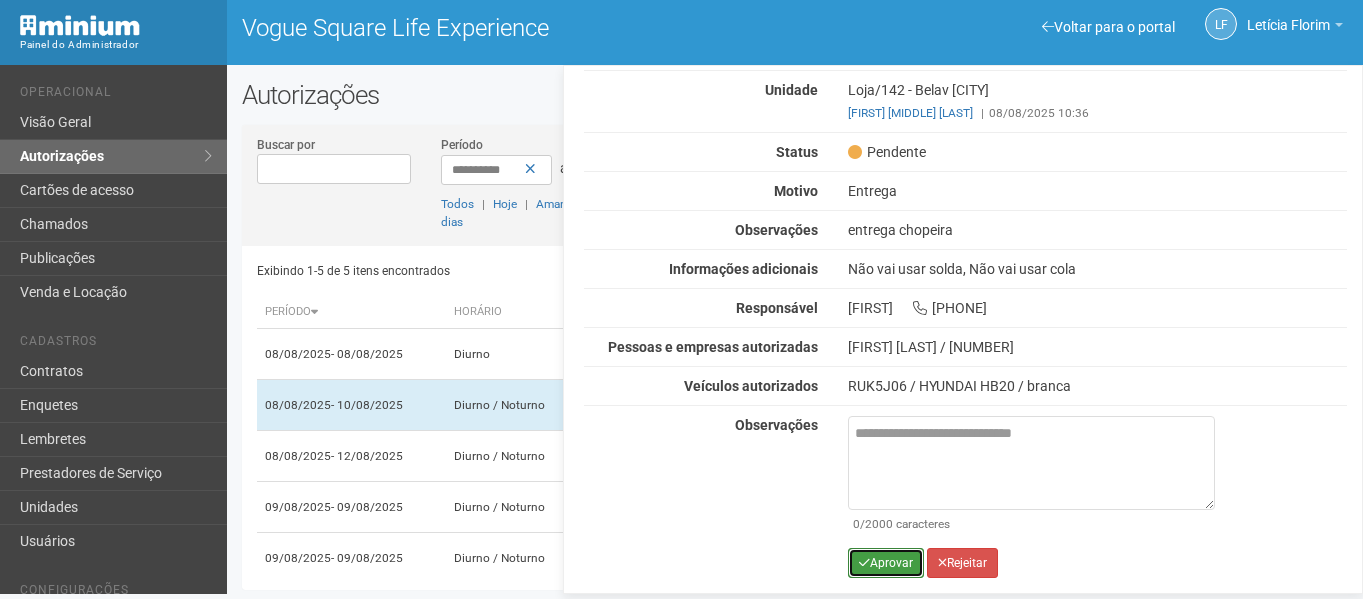 click on "Aprovar" at bounding box center (886, 563) 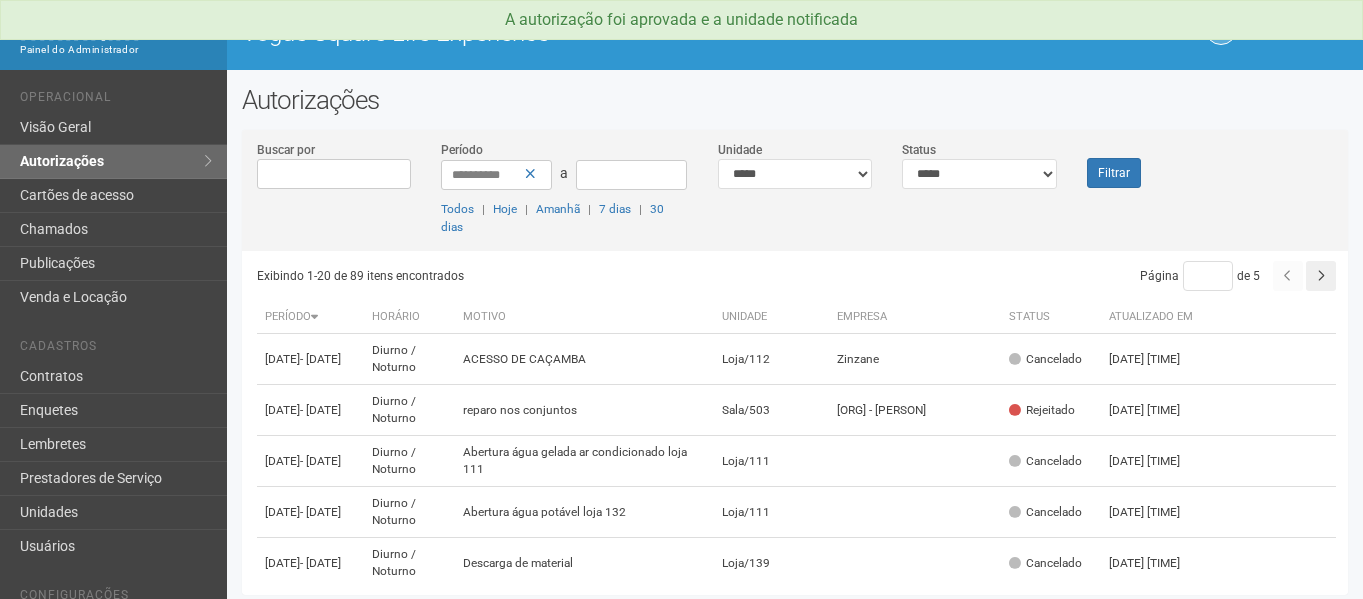 scroll, scrollTop: 0, scrollLeft: 0, axis: both 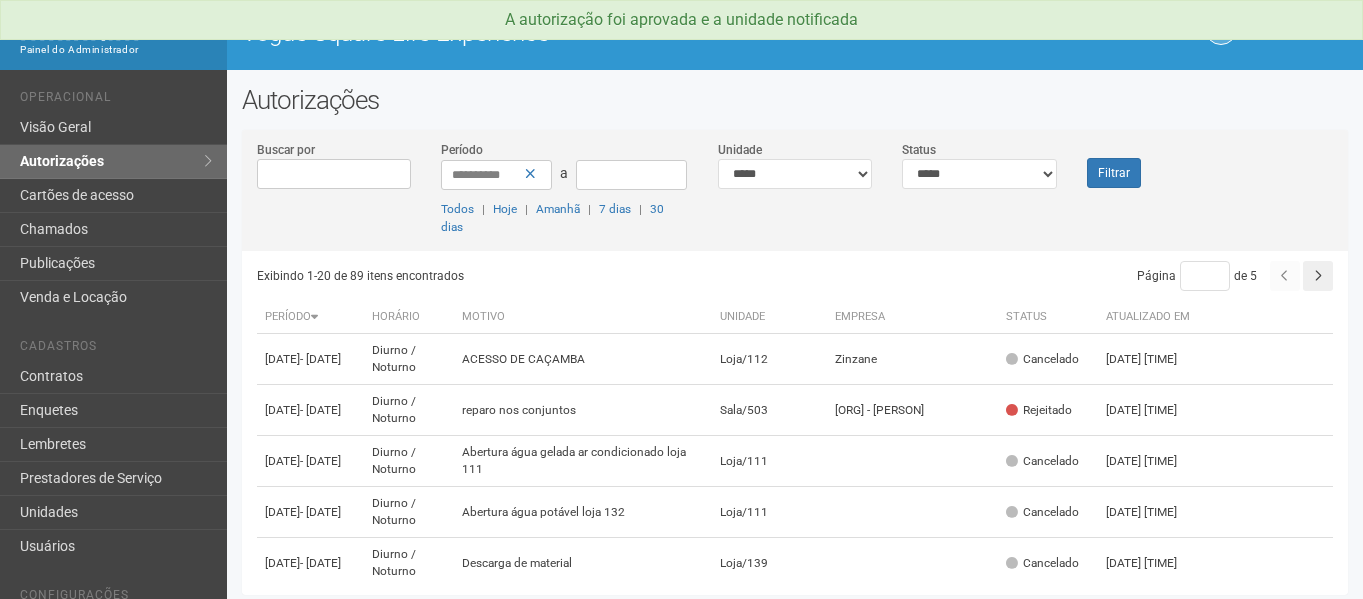 click on "**********" at bounding box center (795, 195) 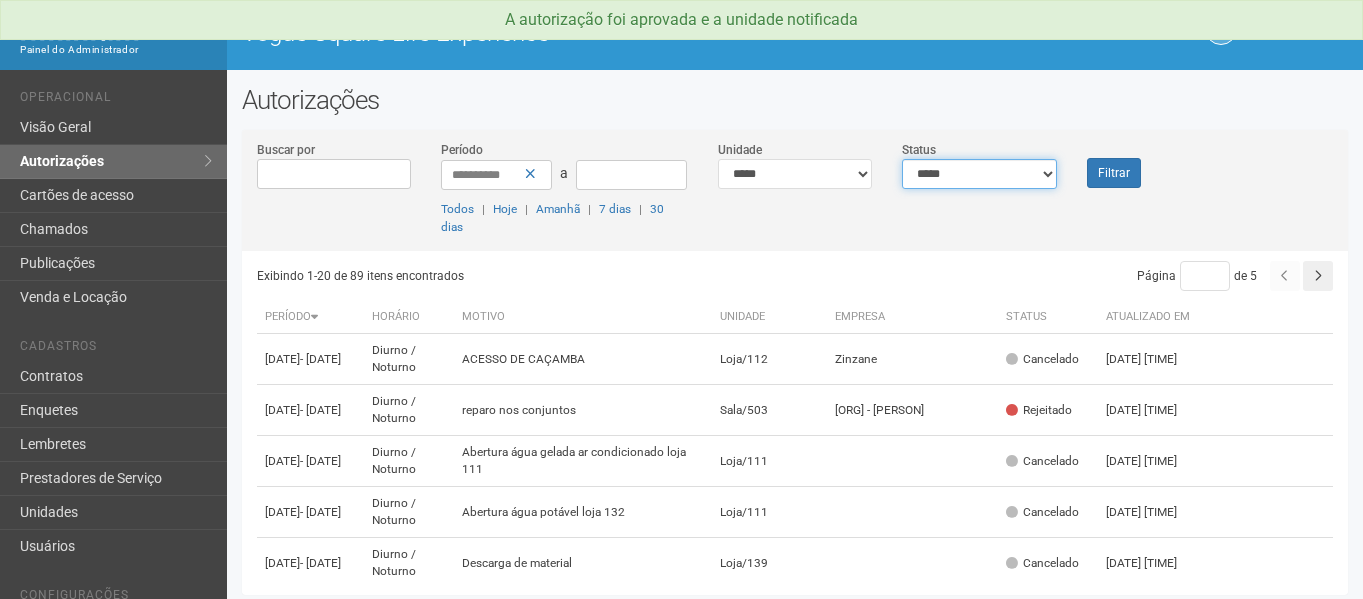 click on "**********" at bounding box center (979, 174) 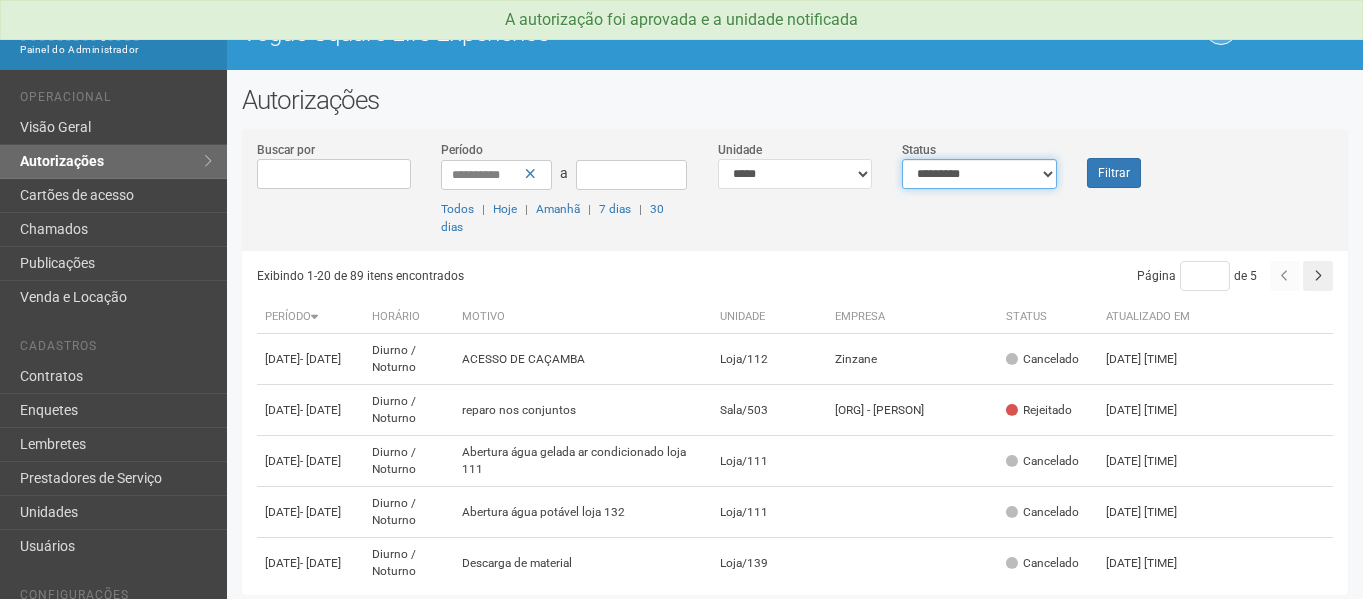 click on "**********" at bounding box center [979, 174] 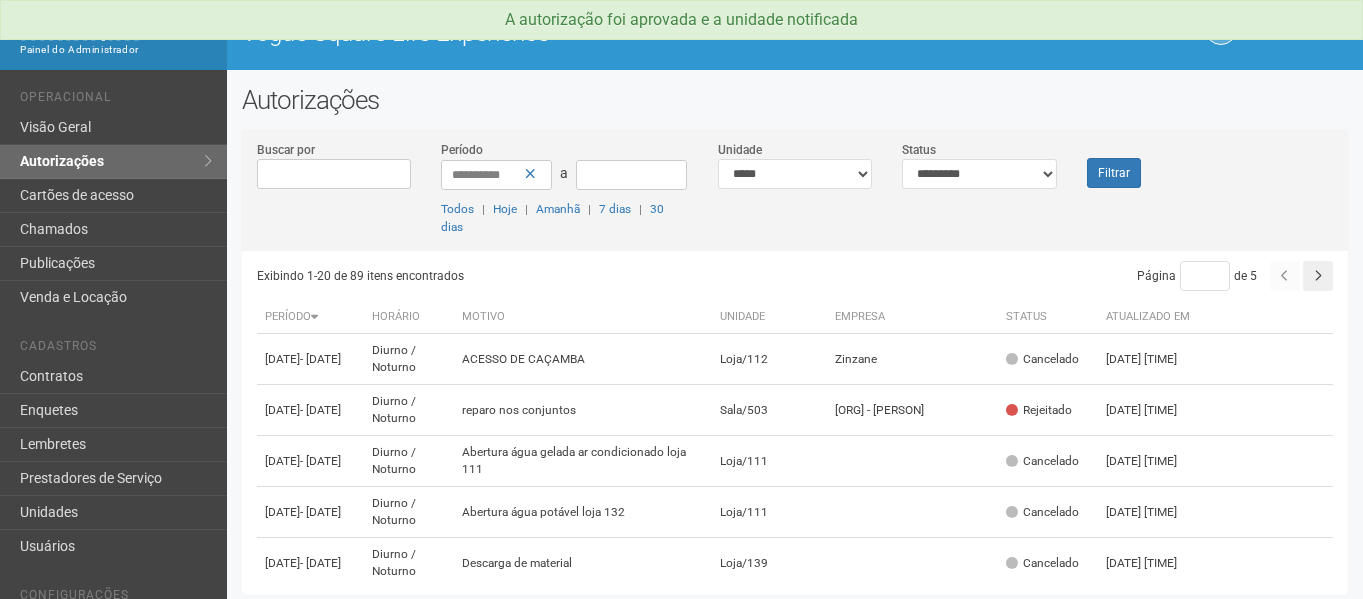 click on "Filtrar" at bounding box center (1118, 164) 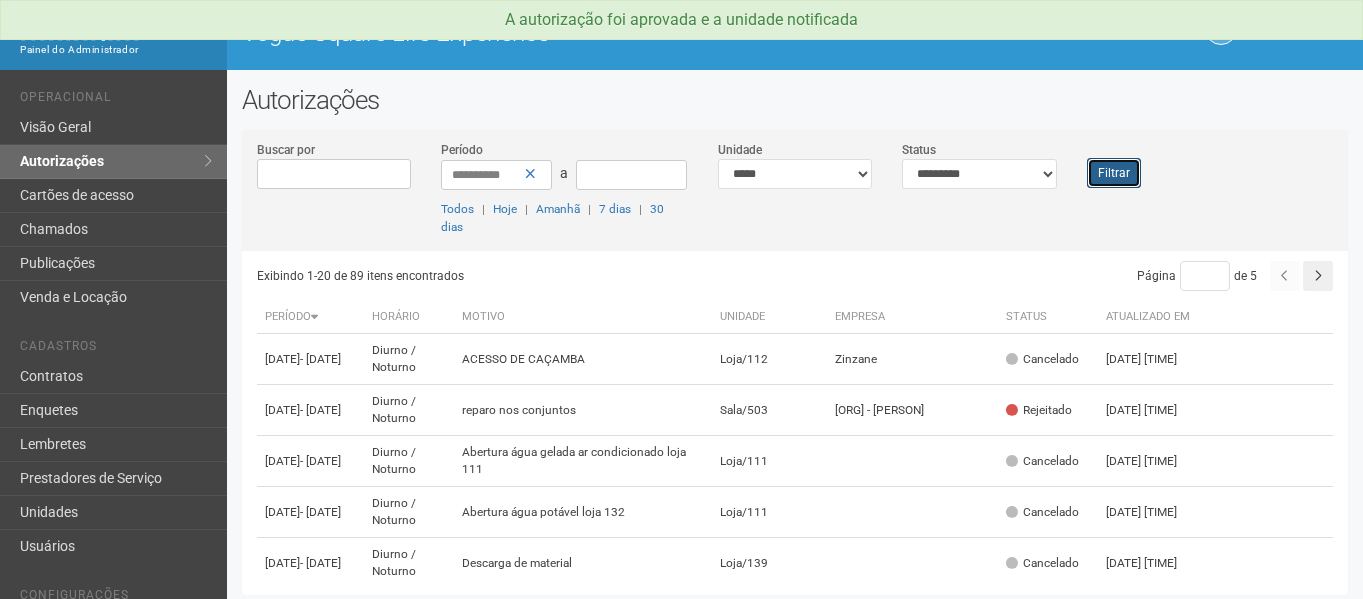 click on "Filtrar" at bounding box center [1114, 173] 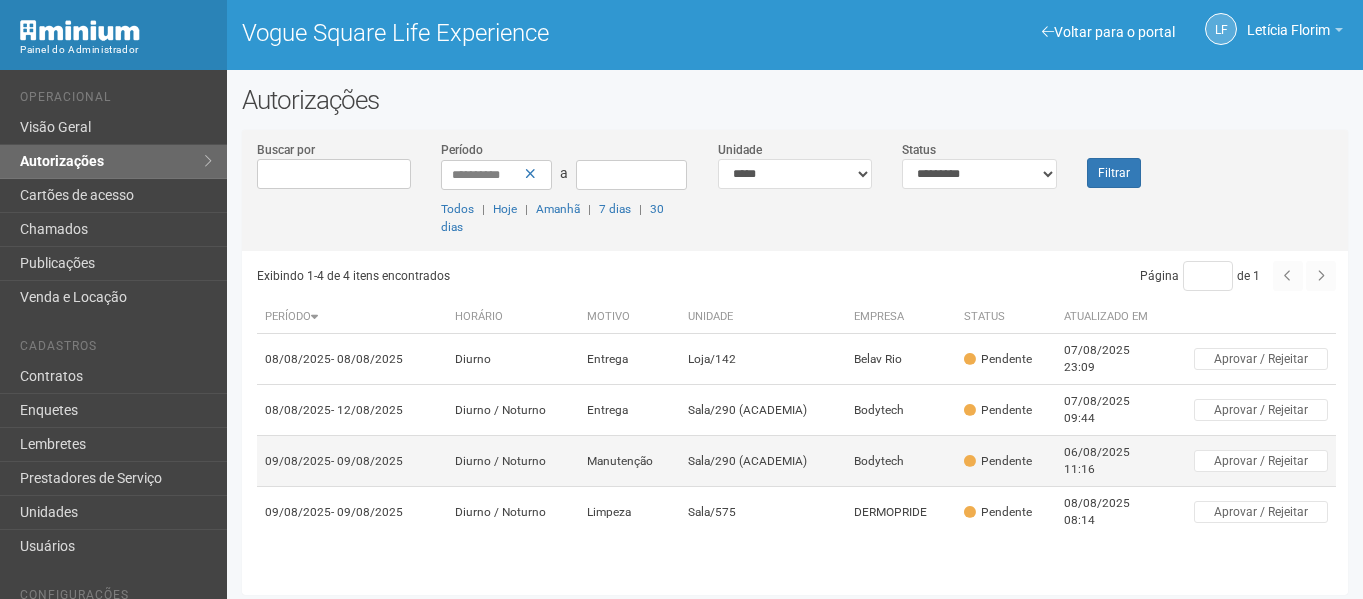 scroll, scrollTop: 0, scrollLeft: 0, axis: both 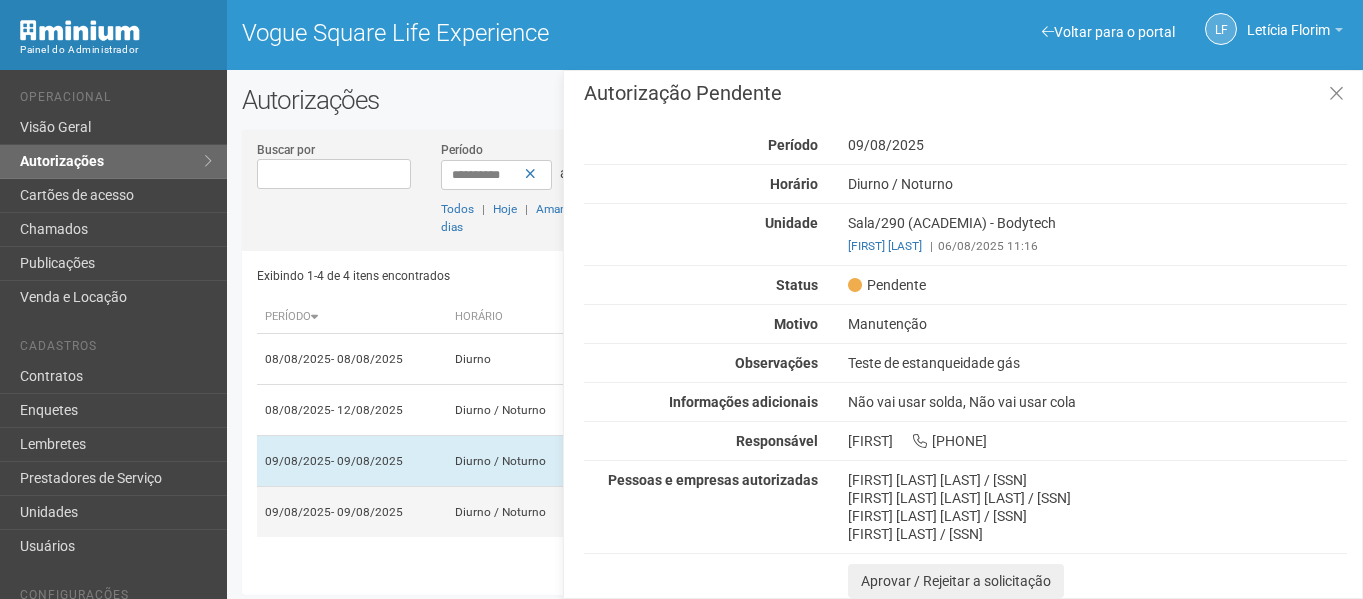 click on "09/08/2025
- 09/08/2025" at bounding box center (352, 512) 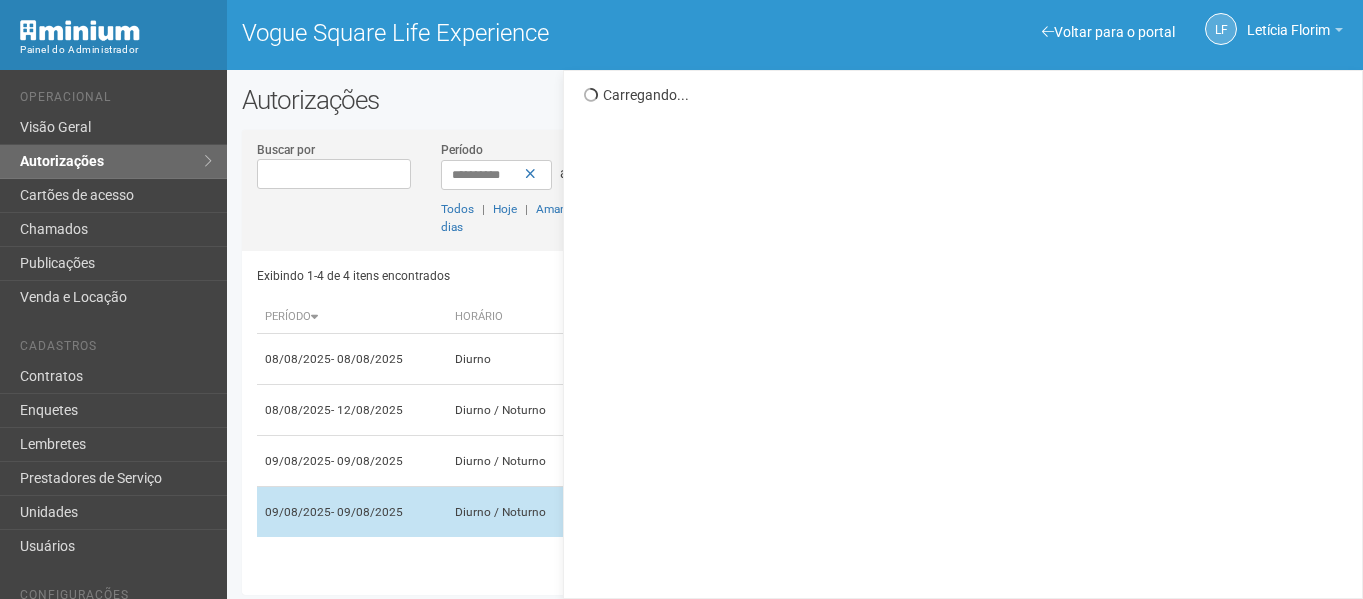 scroll, scrollTop: 0, scrollLeft: 0, axis: both 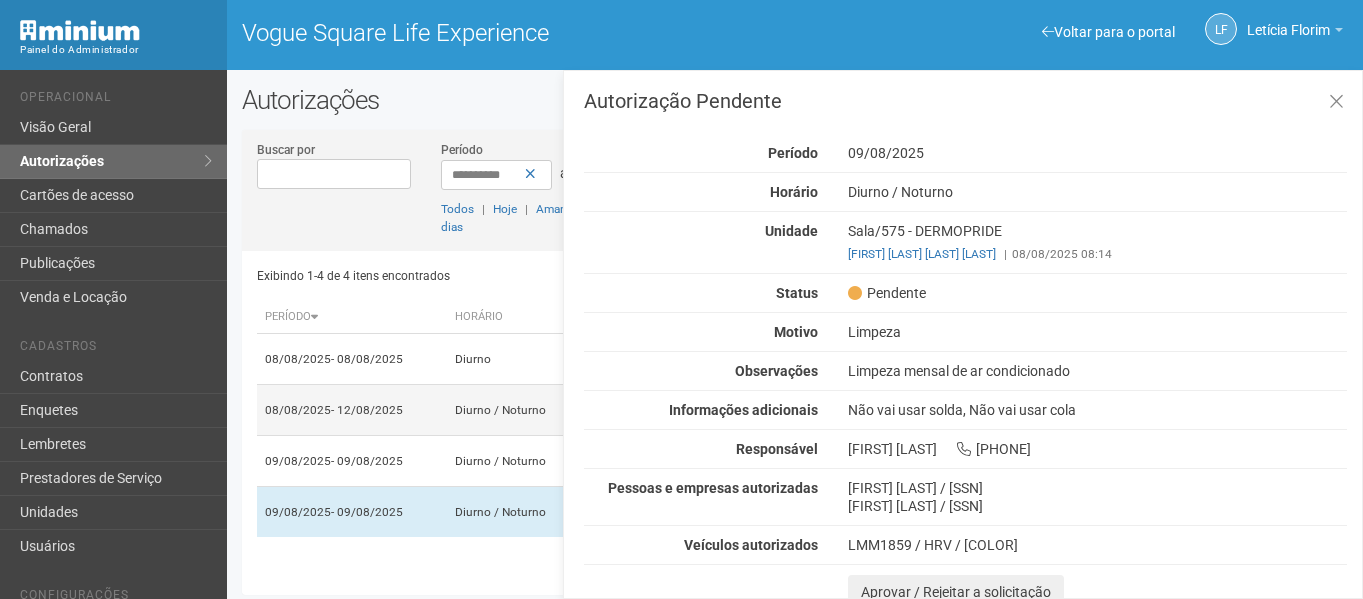 click on "Diurno / Noturno" at bounding box center (513, 410) 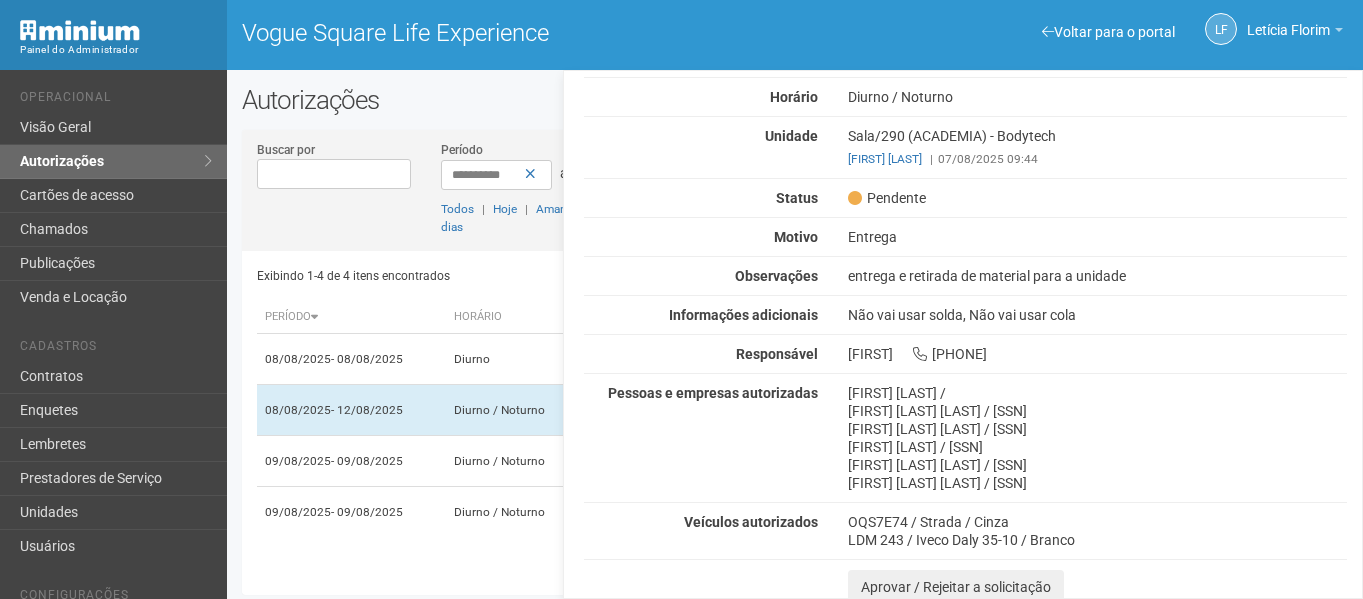 scroll, scrollTop: 101, scrollLeft: 0, axis: vertical 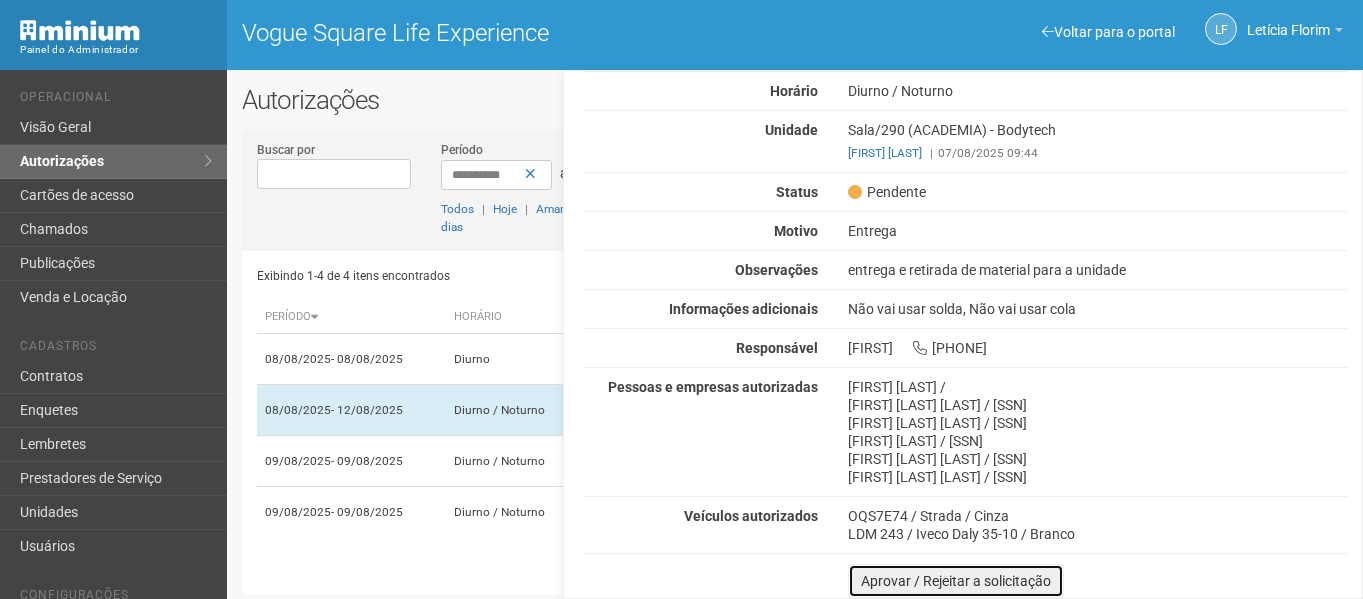 click on "Aprovar / Rejeitar a solicitação" at bounding box center (956, 581) 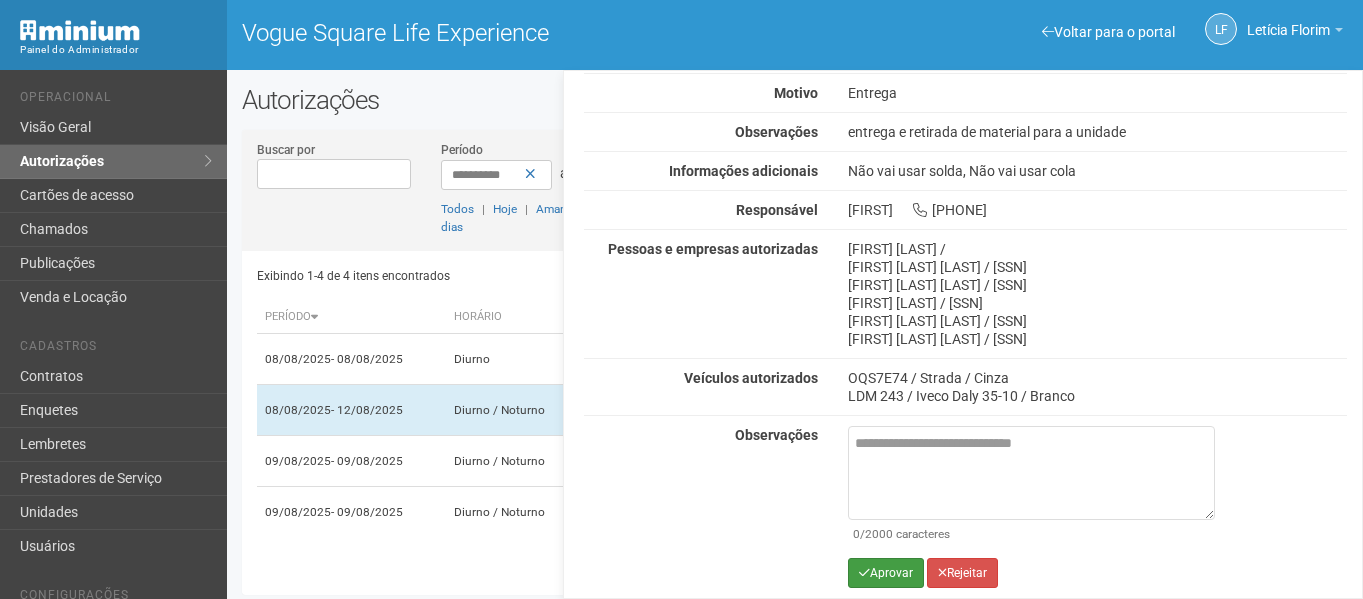 scroll, scrollTop: 244, scrollLeft: 0, axis: vertical 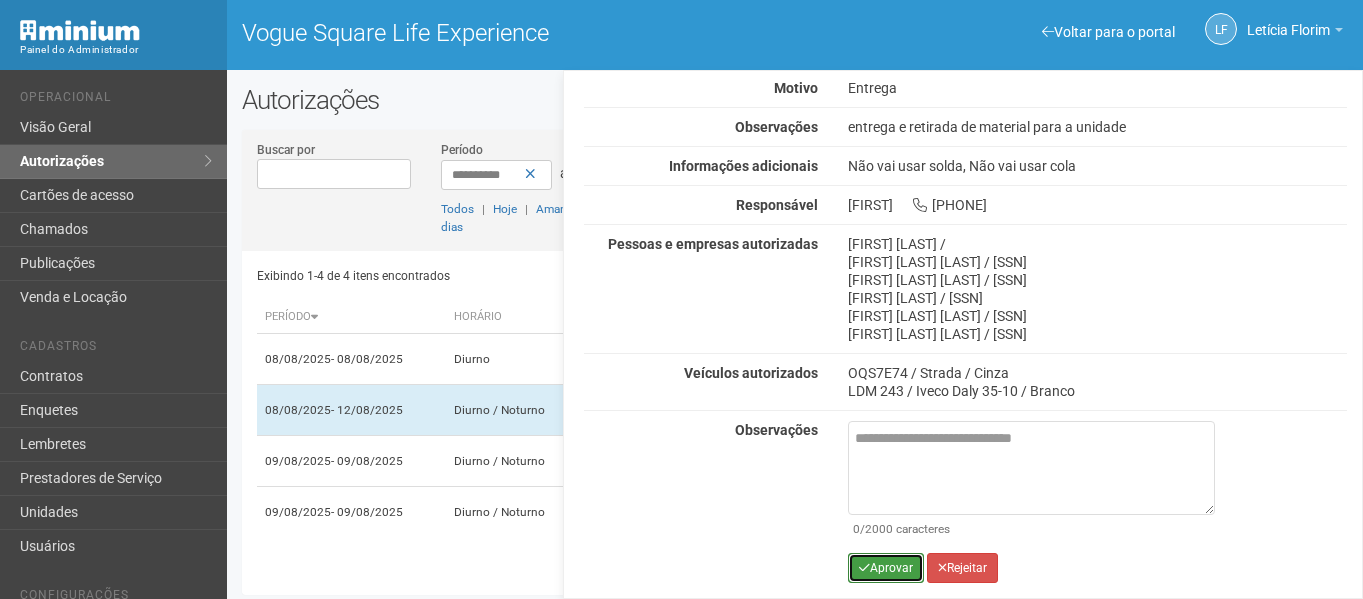 click on "Aprovar" at bounding box center [886, 568] 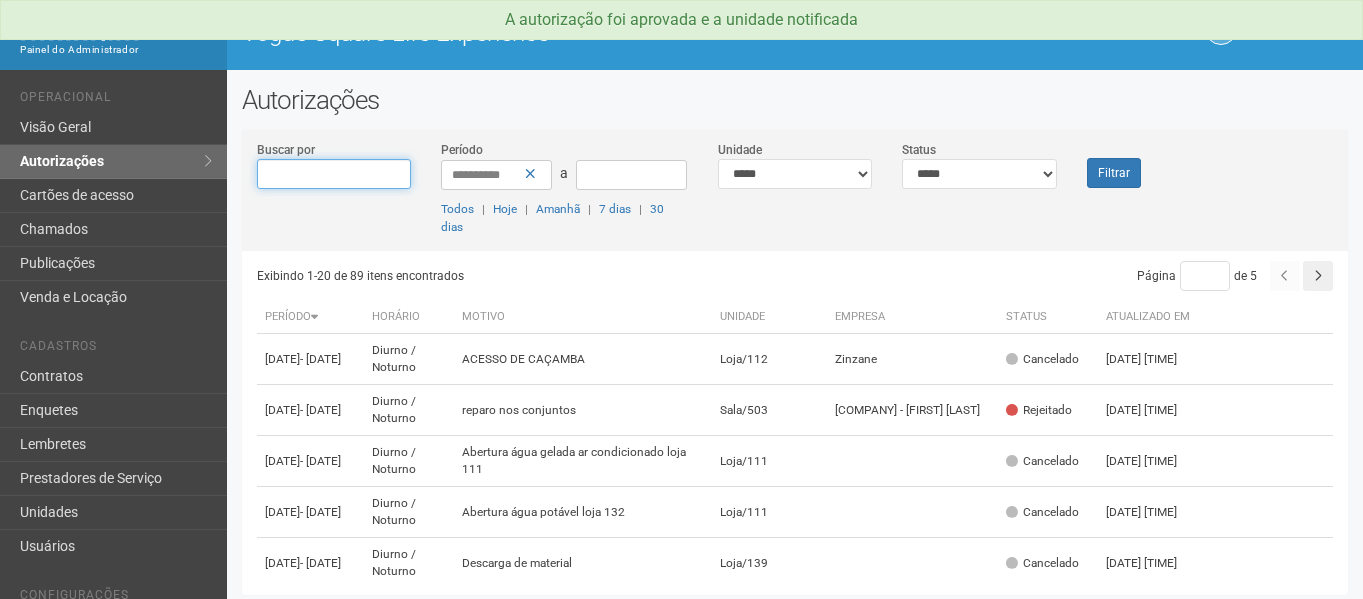 scroll, scrollTop: 0, scrollLeft: 0, axis: both 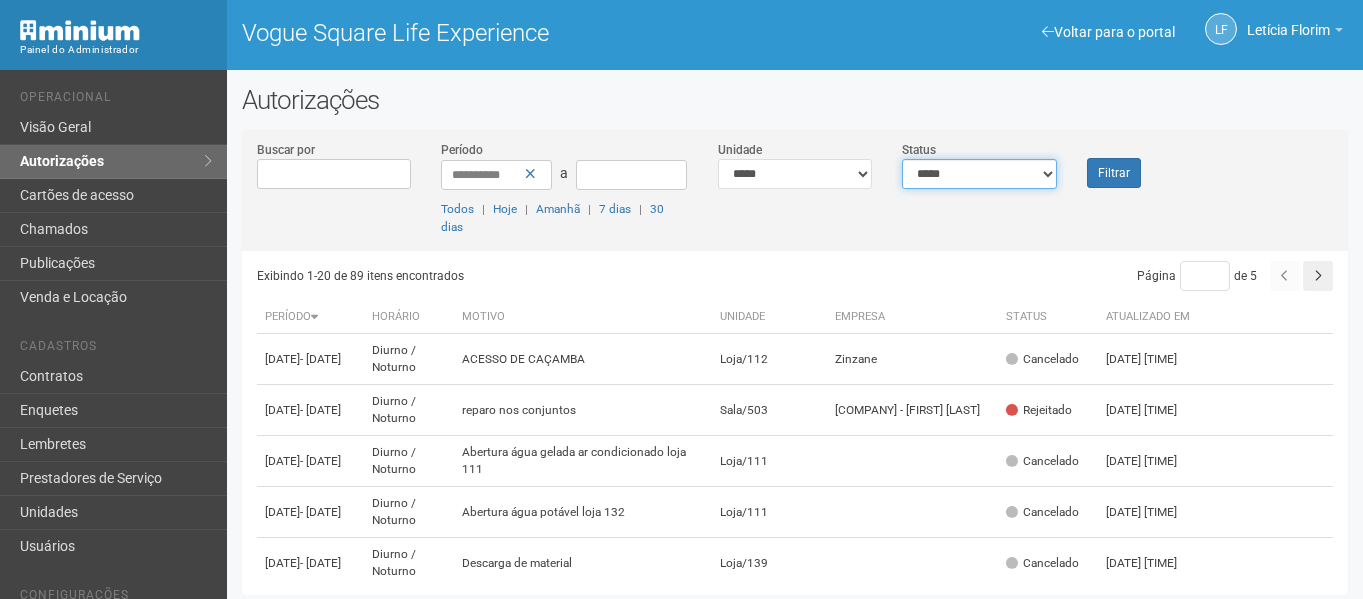 drag, startPoint x: 1024, startPoint y: 187, endPoint x: 1018, endPoint y: 171, distance: 17.088007 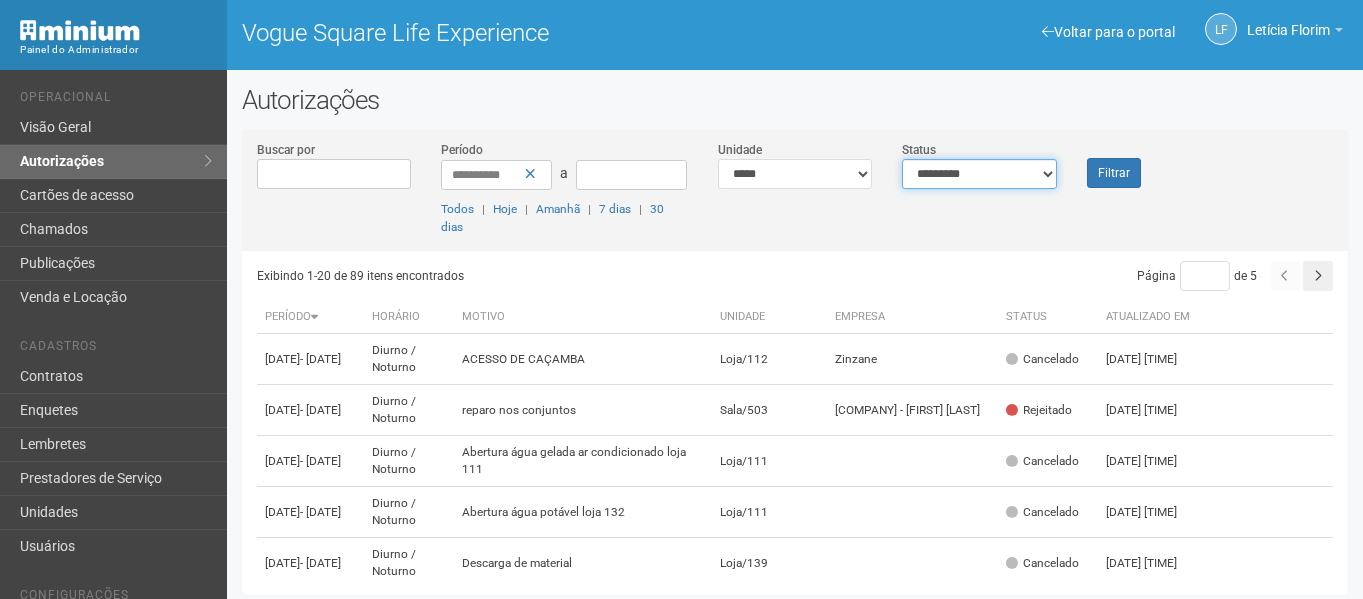 click on "**********" at bounding box center (979, 174) 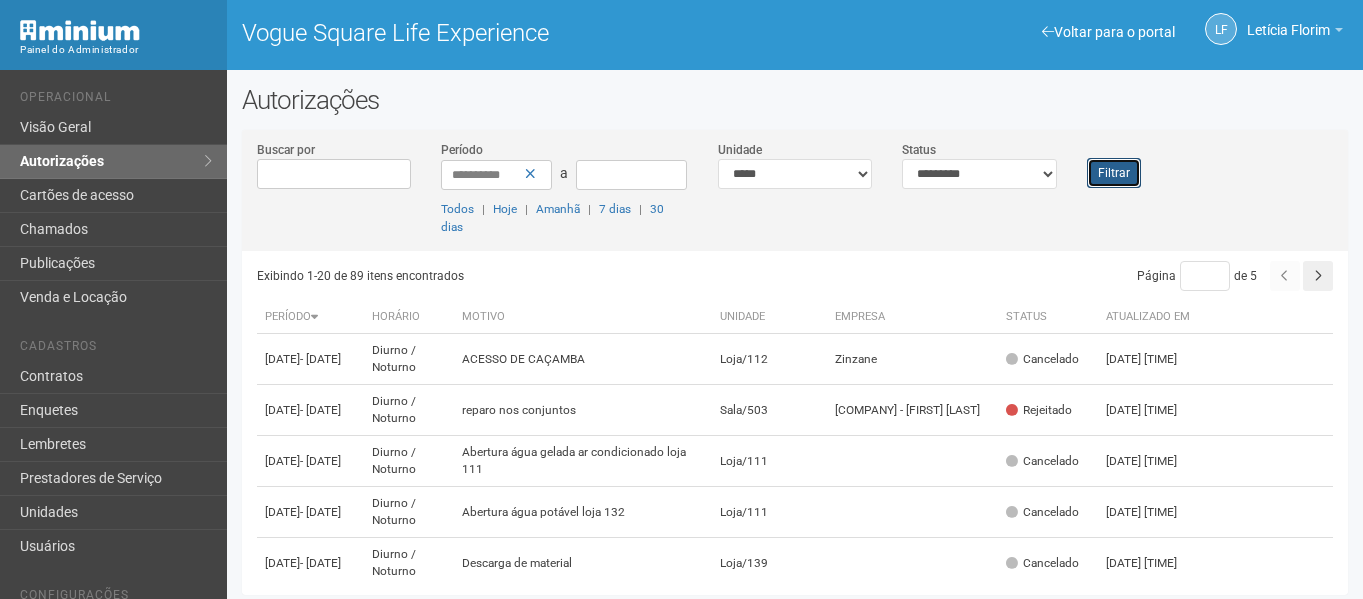 click on "Filtrar" at bounding box center [1114, 173] 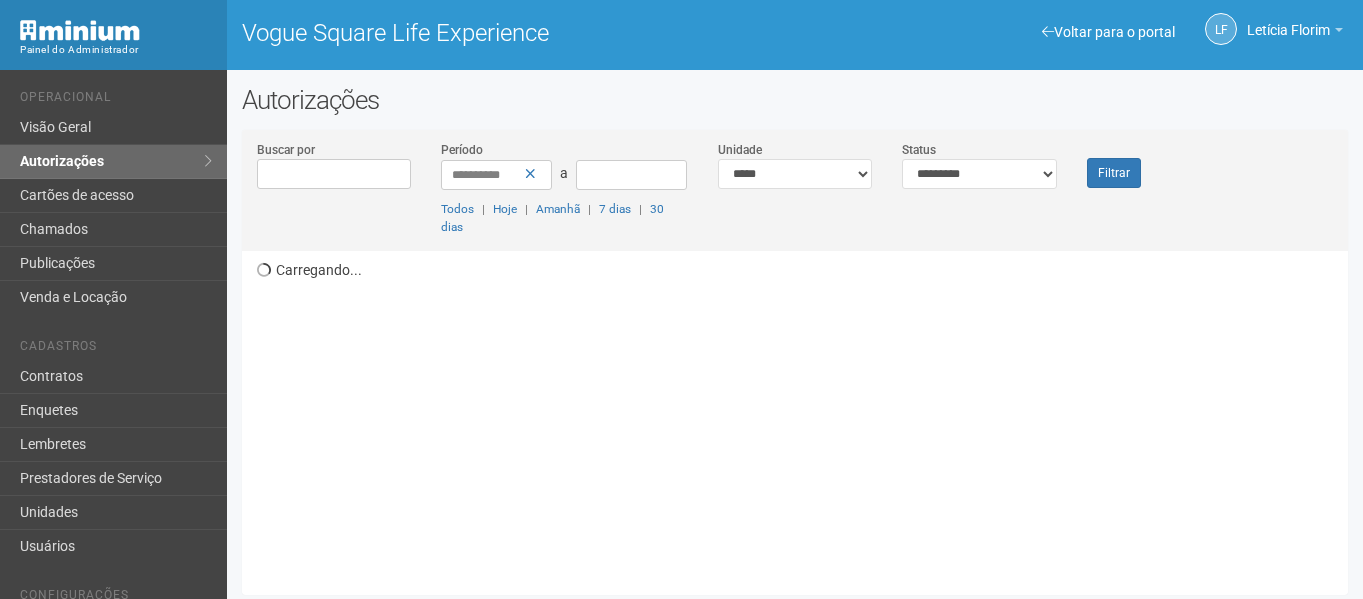 scroll, scrollTop: 0, scrollLeft: 0, axis: both 